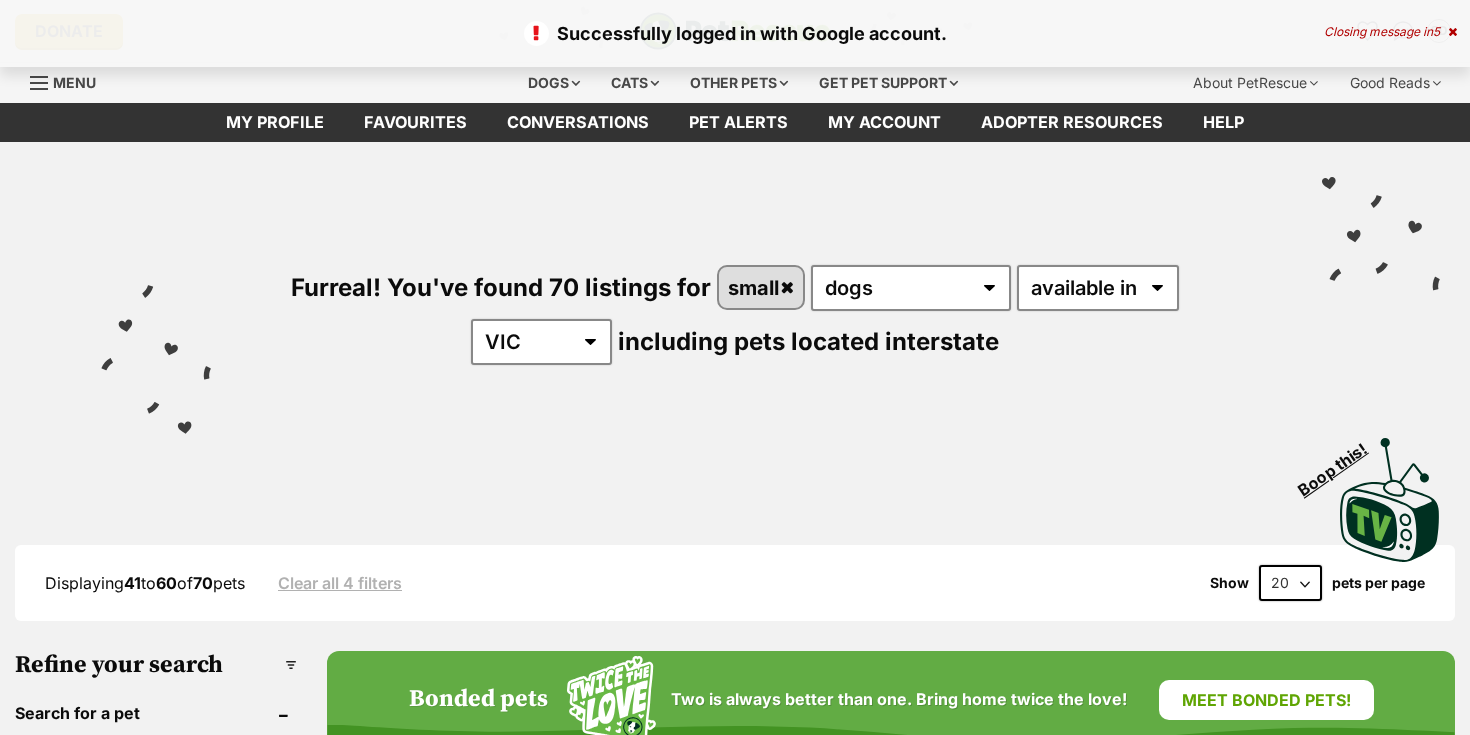 scroll, scrollTop: 0, scrollLeft: 0, axis: both 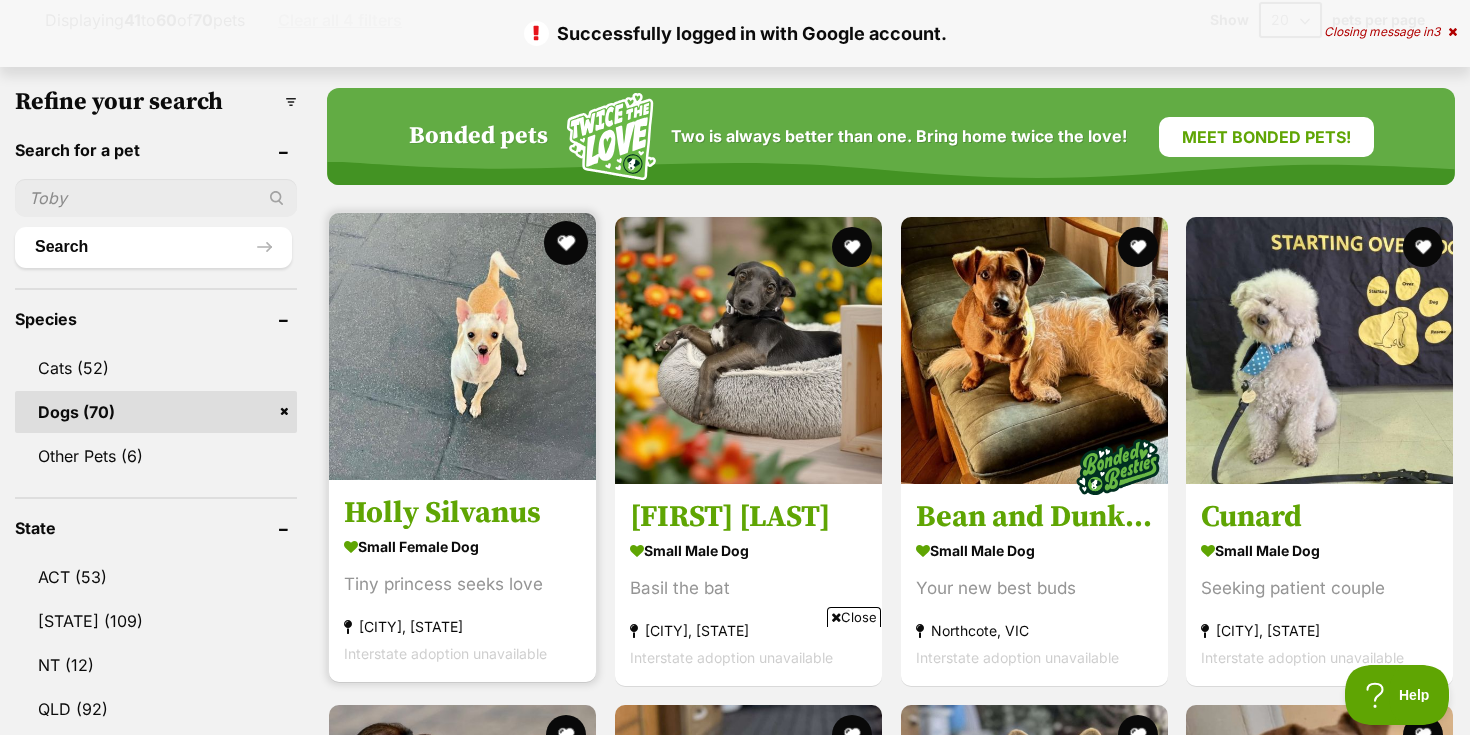 click at bounding box center [566, 243] 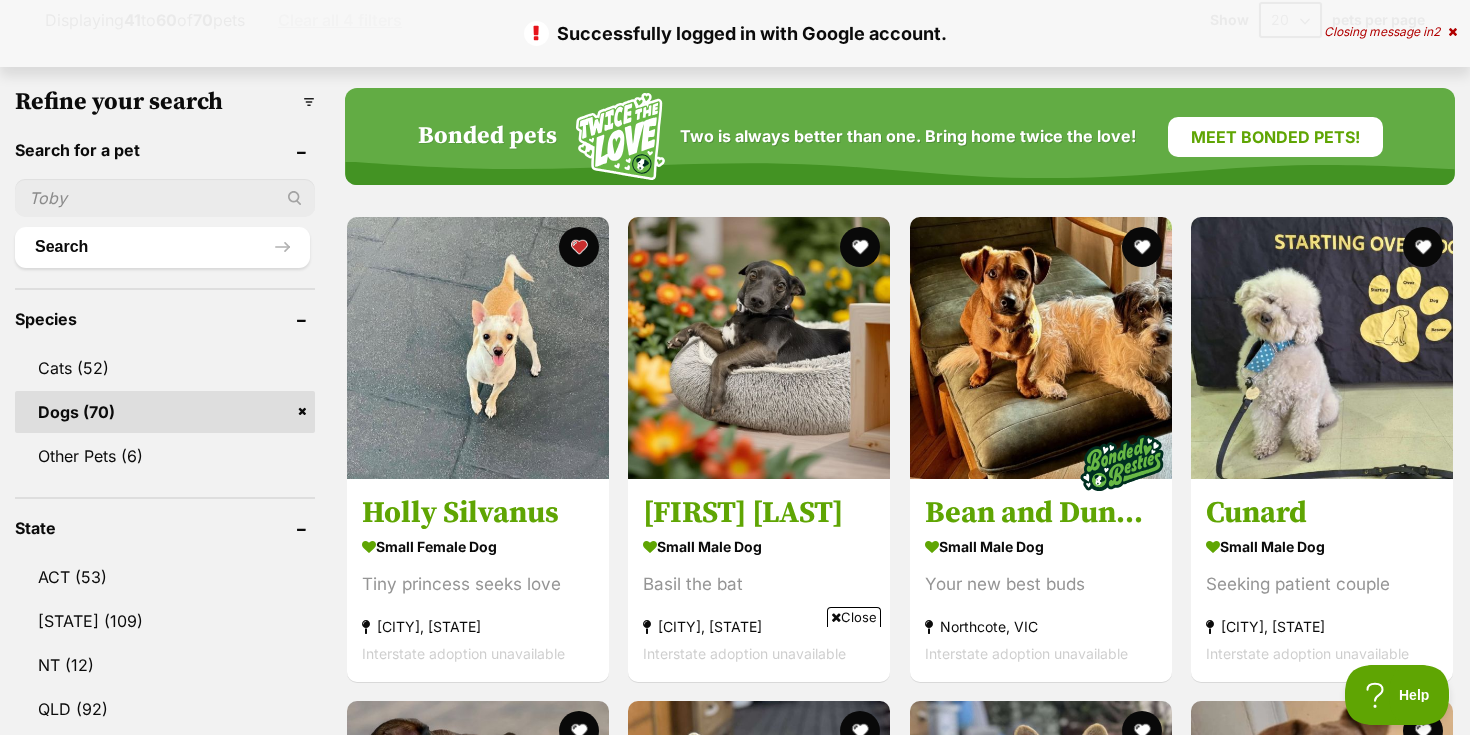 scroll, scrollTop: 0, scrollLeft: 0, axis: both 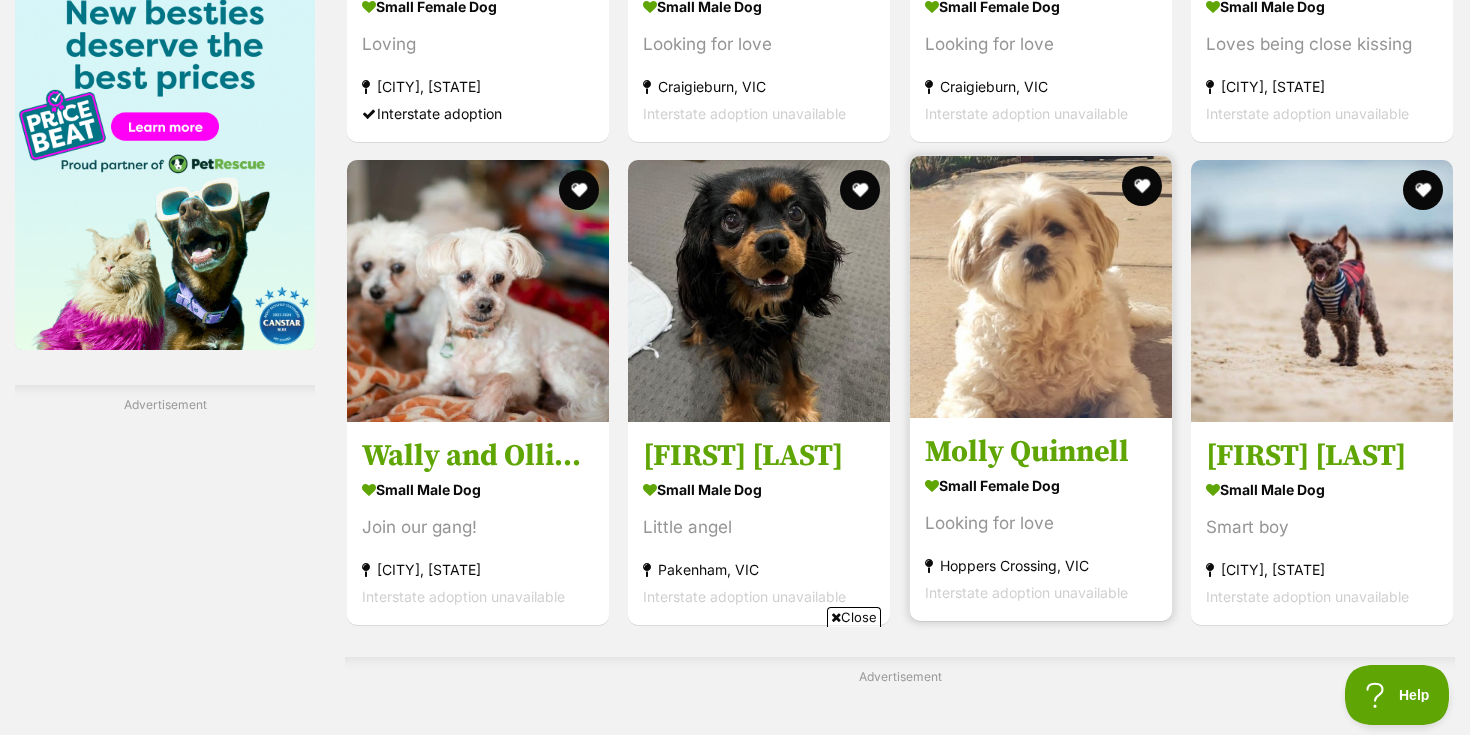 click on "small female Dog" at bounding box center [1041, 485] 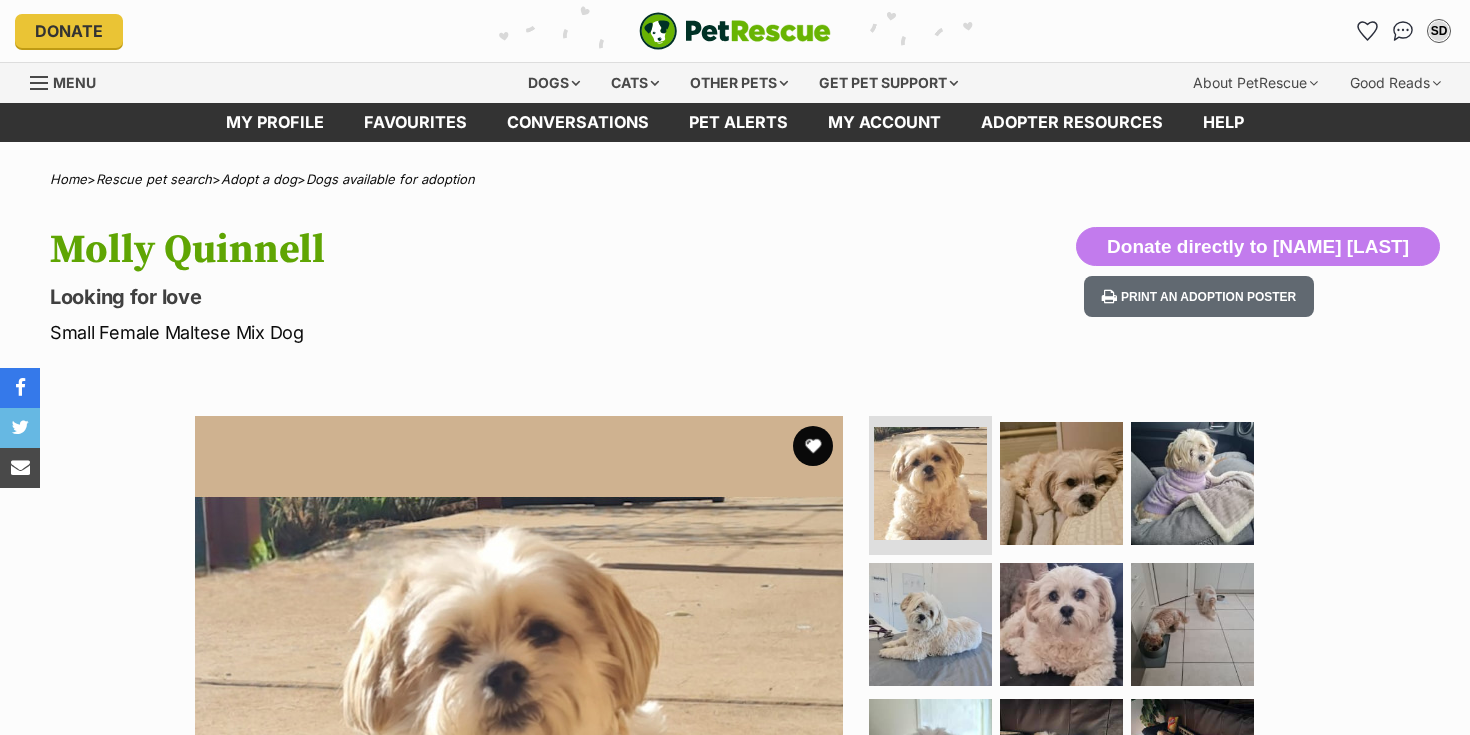 scroll, scrollTop: 107, scrollLeft: 0, axis: vertical 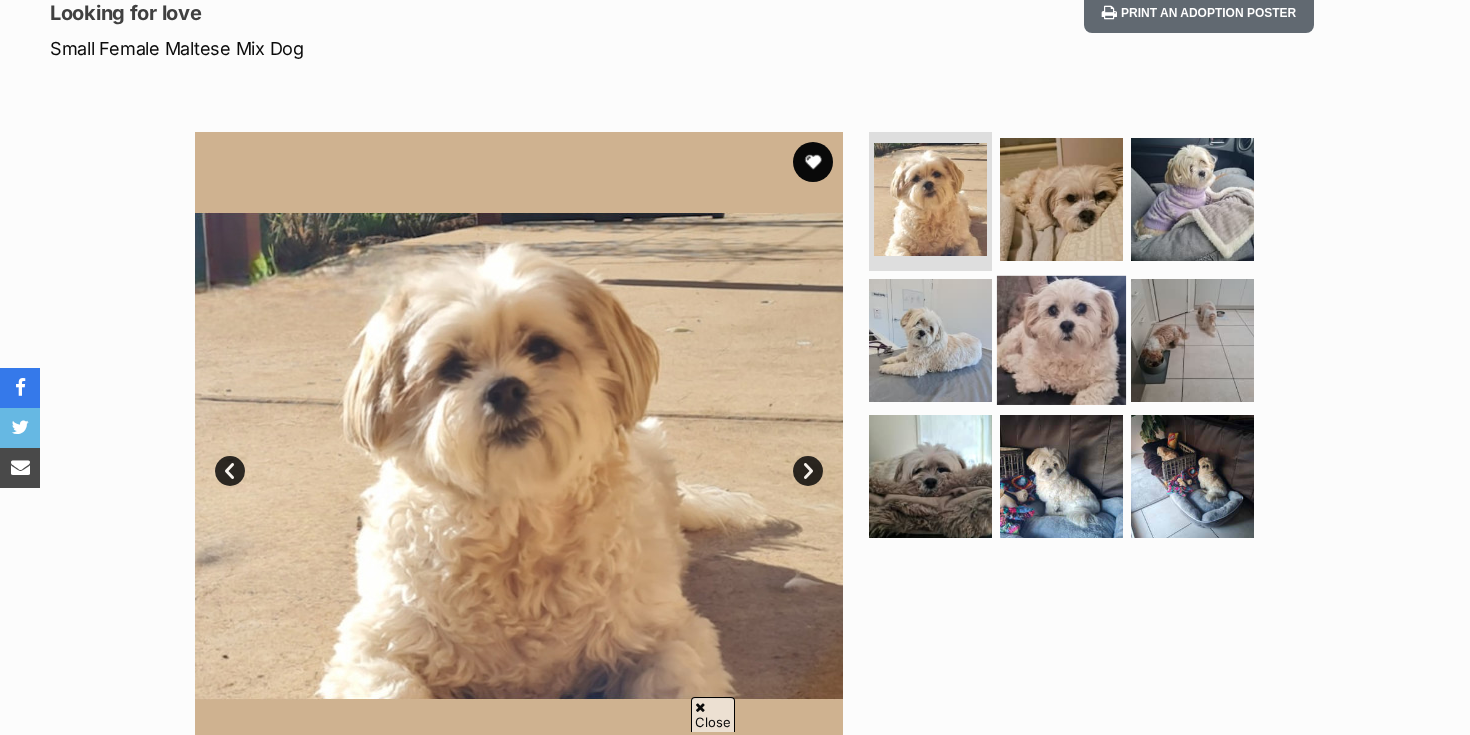 click at bounding box center (1061, 340) 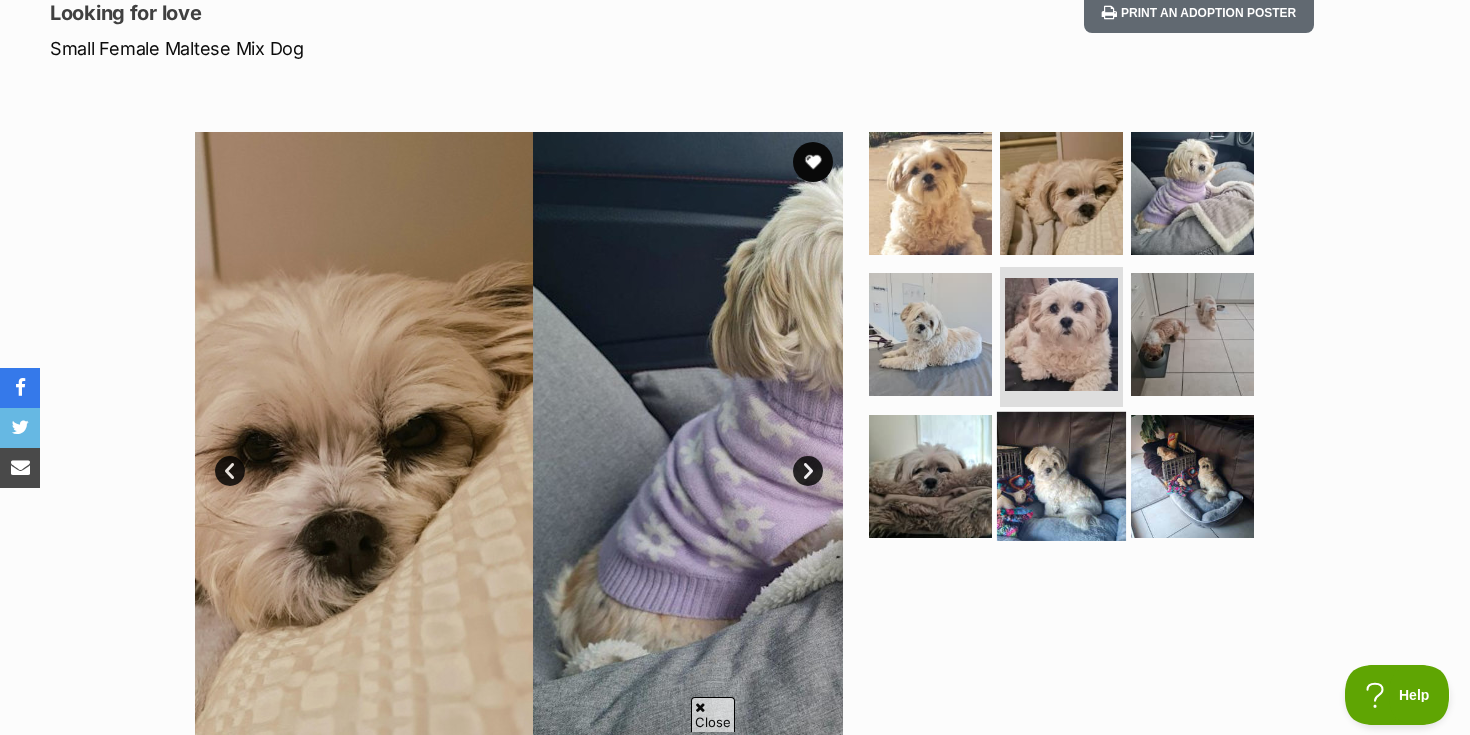 scroll, scrollTop: 0, scrollLeft: 0, axis: both 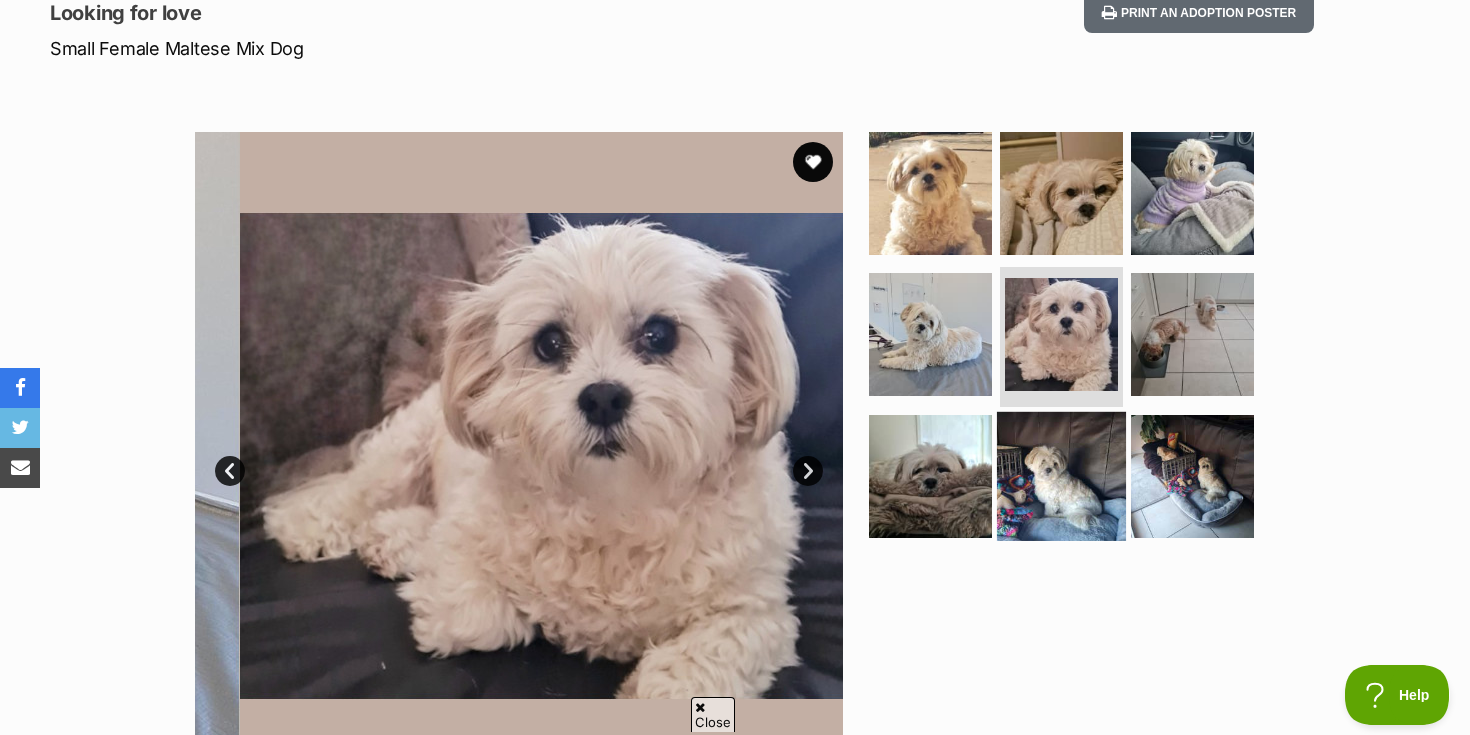 click at bounding box center (1061, 476) 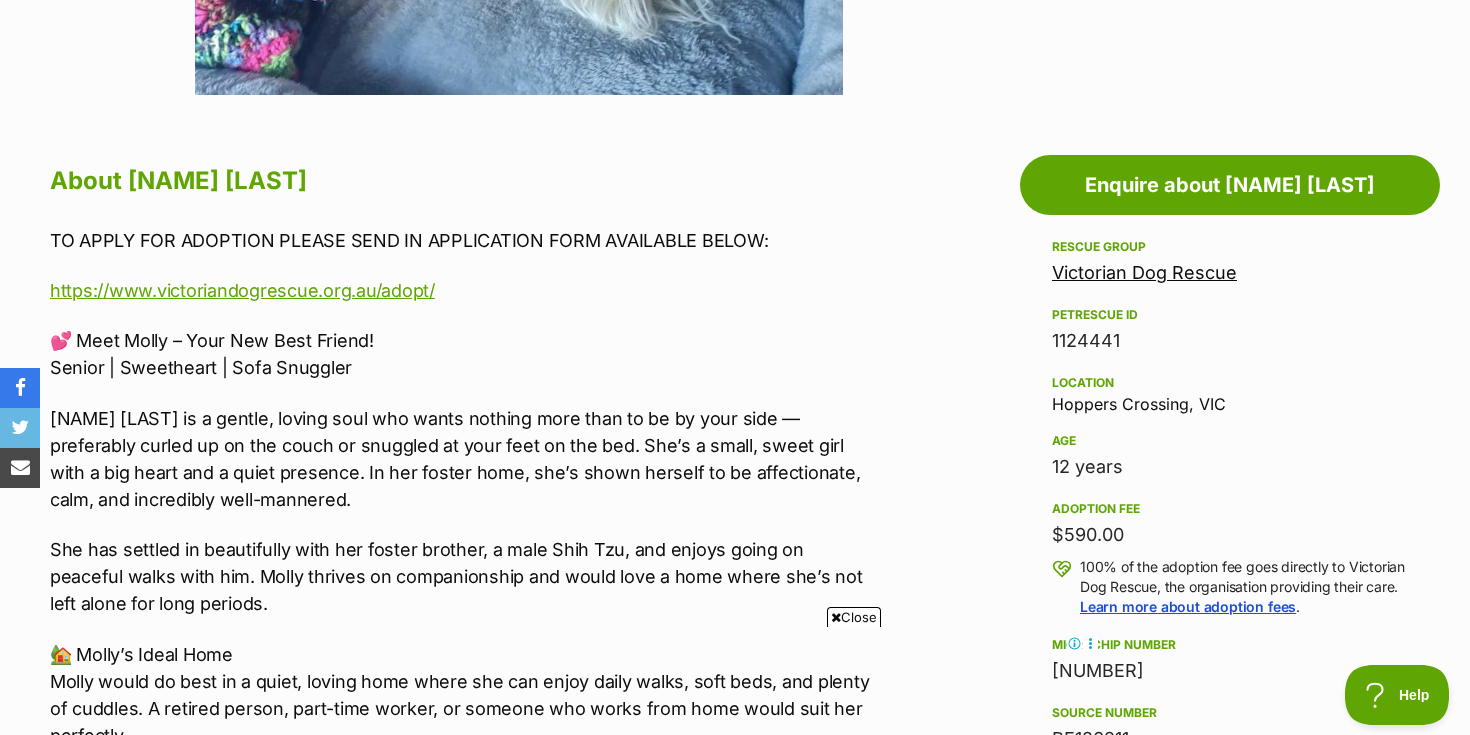 scroll, scrollTop: 0, scrollLeft: 0, axis: both 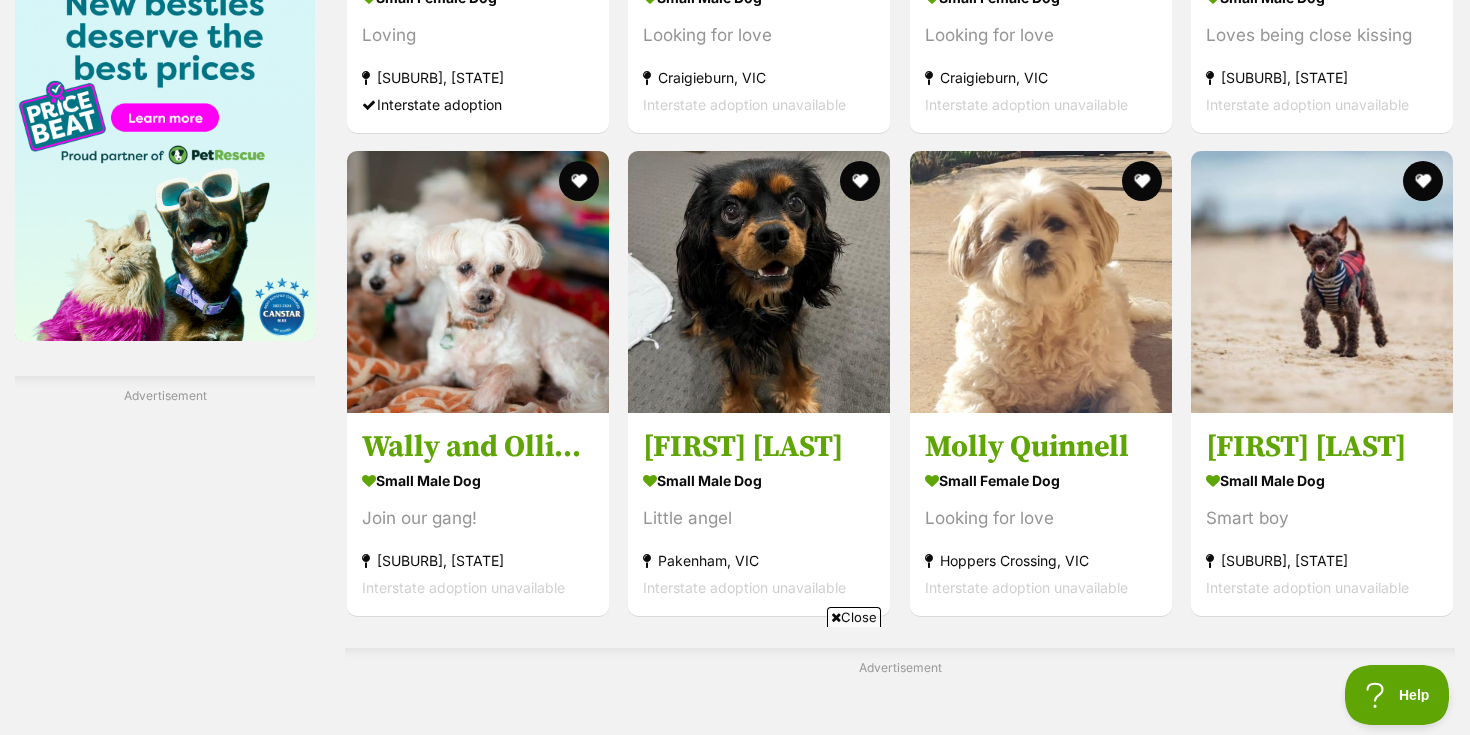 click on "Next" at bounding box center (981, 1012) 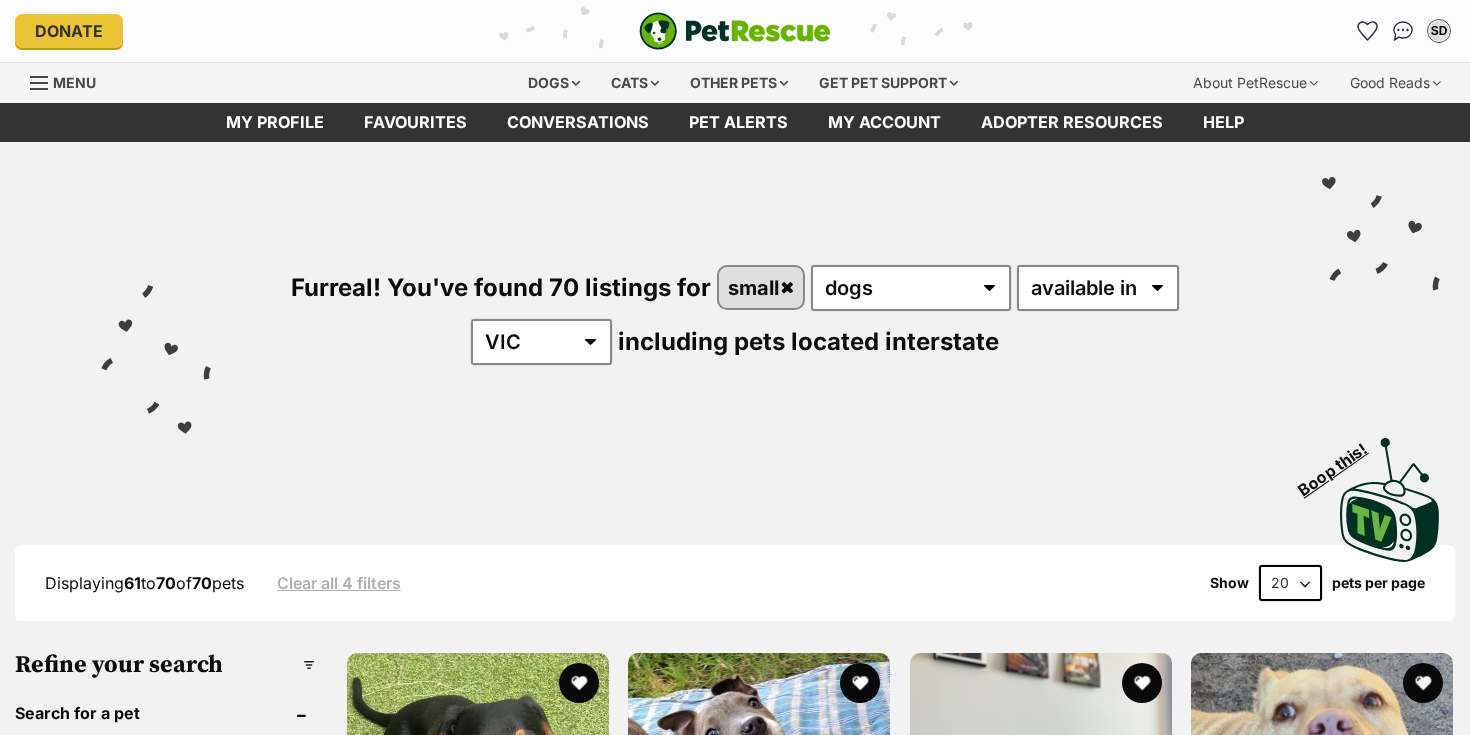 scroll, scrollTop: 0, scrollLeft: 0, axis: both 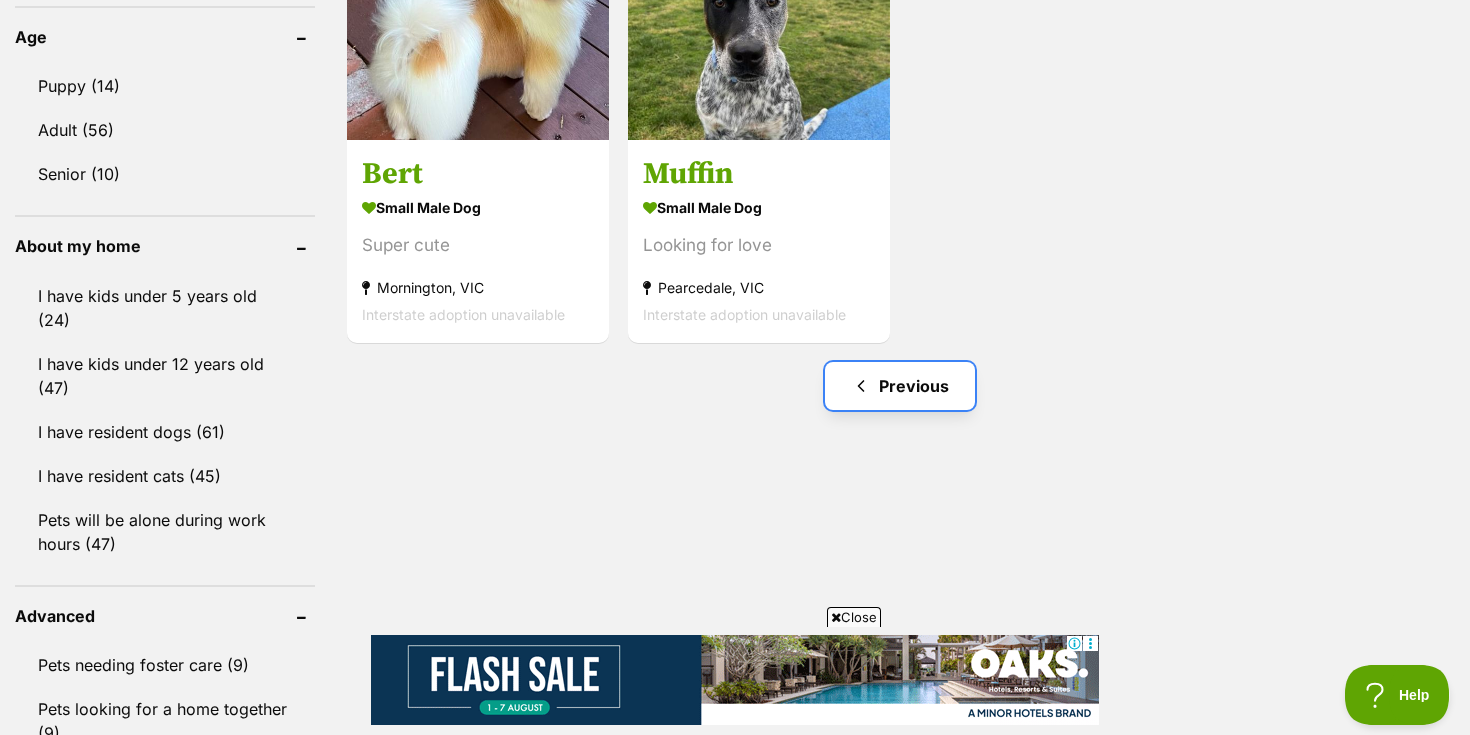 click on "Previous" at bounding box center (900, 386) 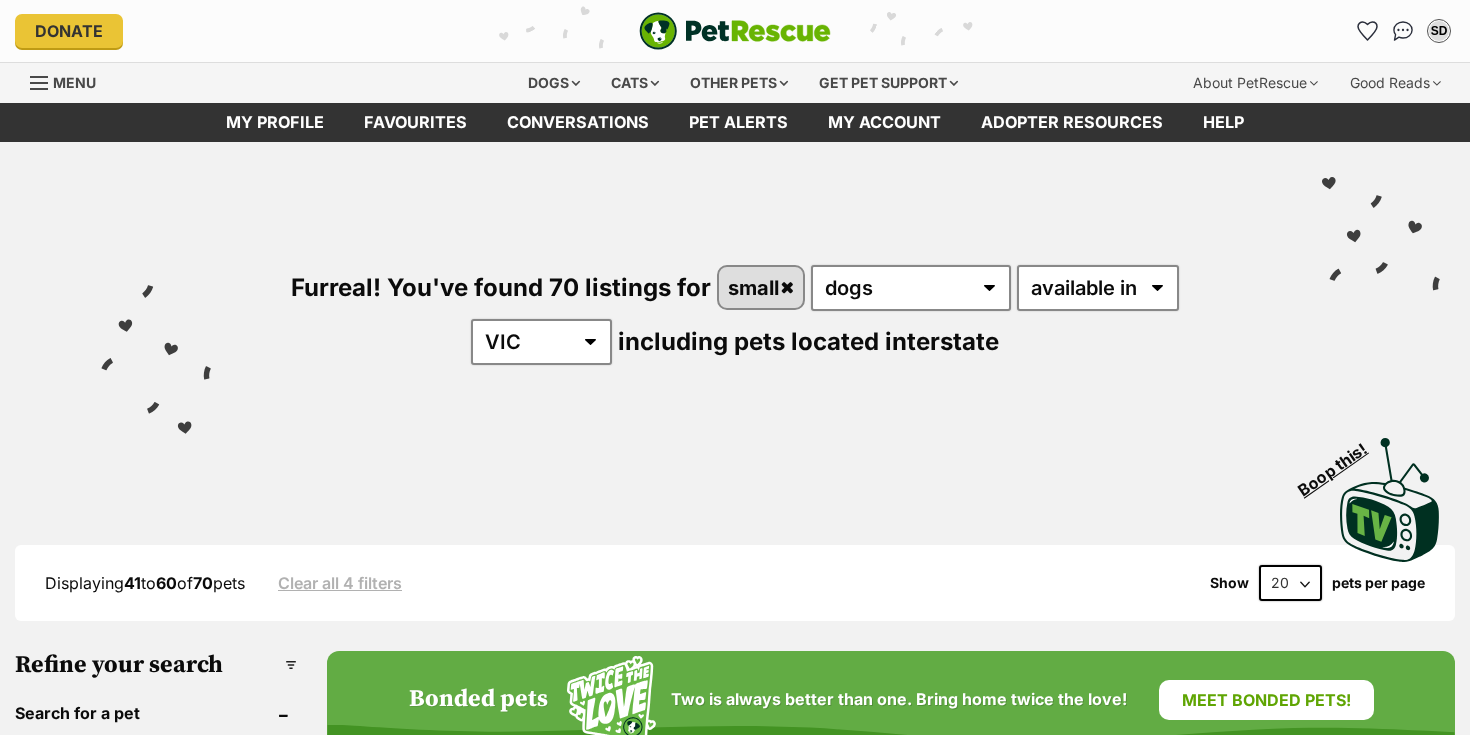 scroll, scrollTop: 0, scrollLeft: 0, axis: both 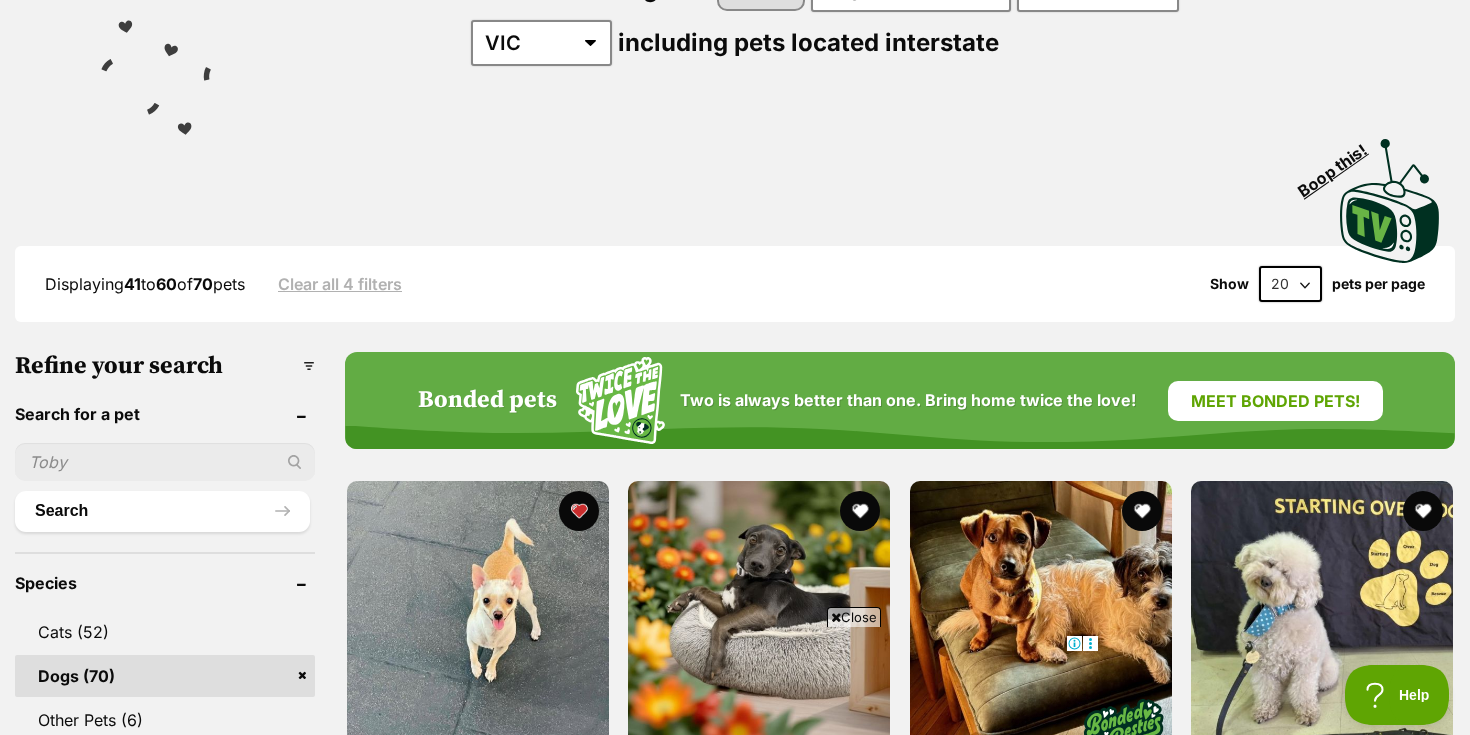 click on "Dogs (70)" at bounding box center (165, 676) 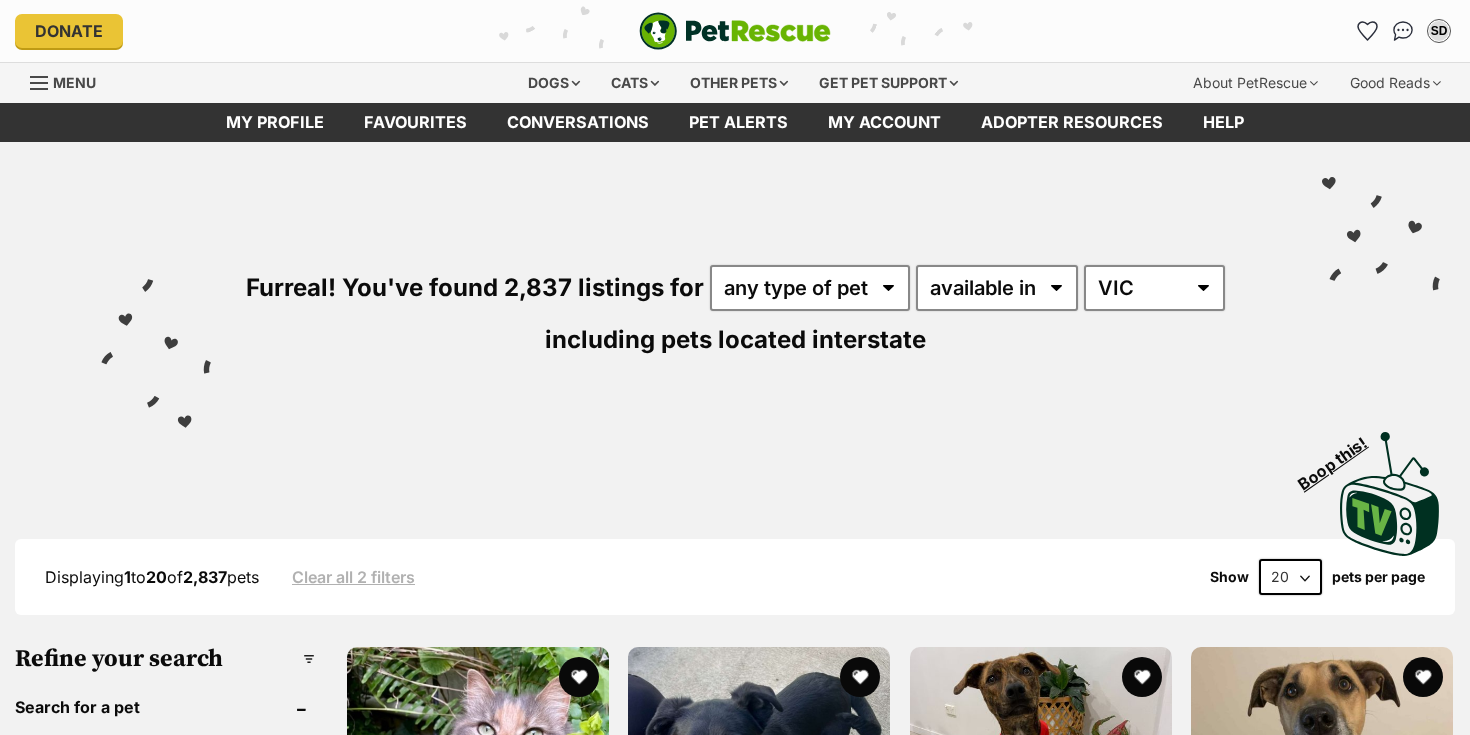 scroll, scrollTop: 0, scrollLeft: 0, axis: both 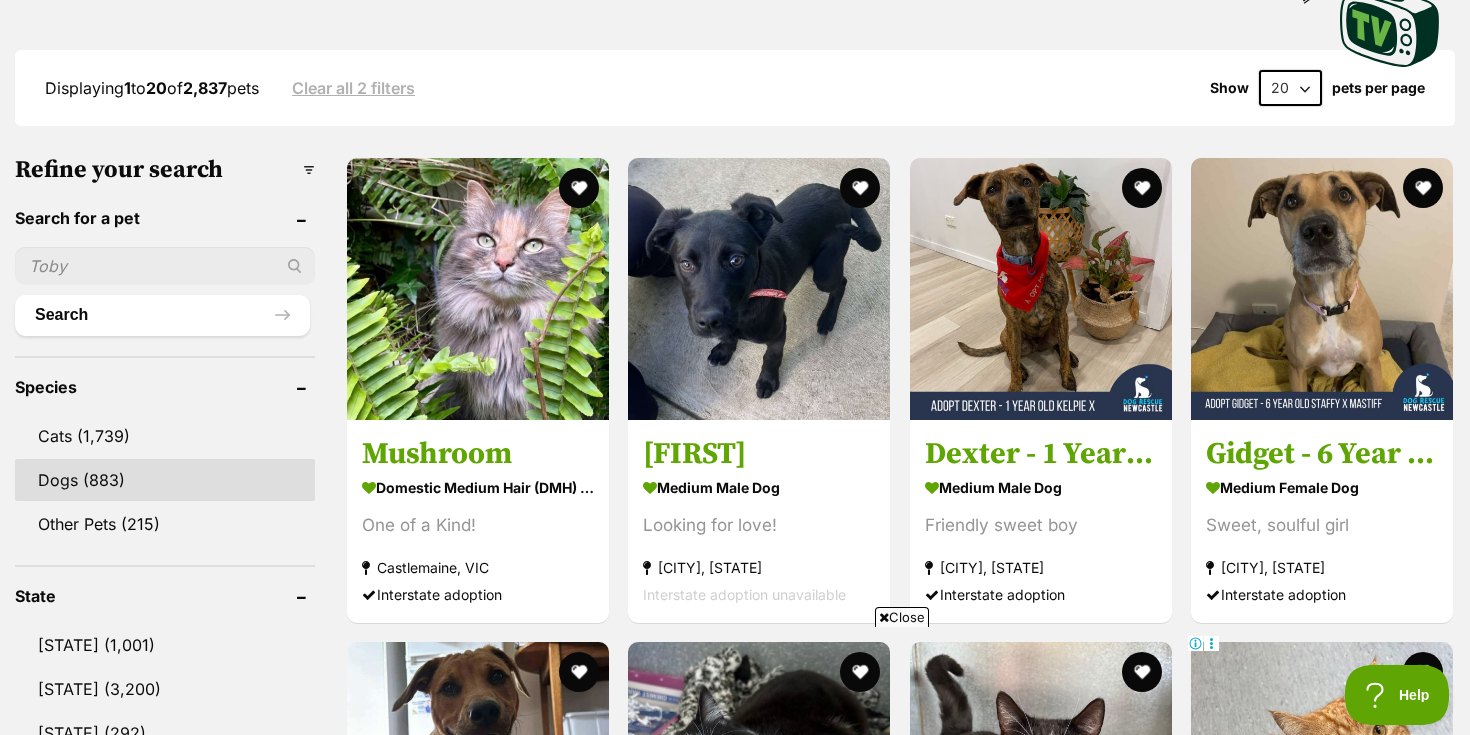 click on "Dogs (883)" at bounding box center (165, 480) 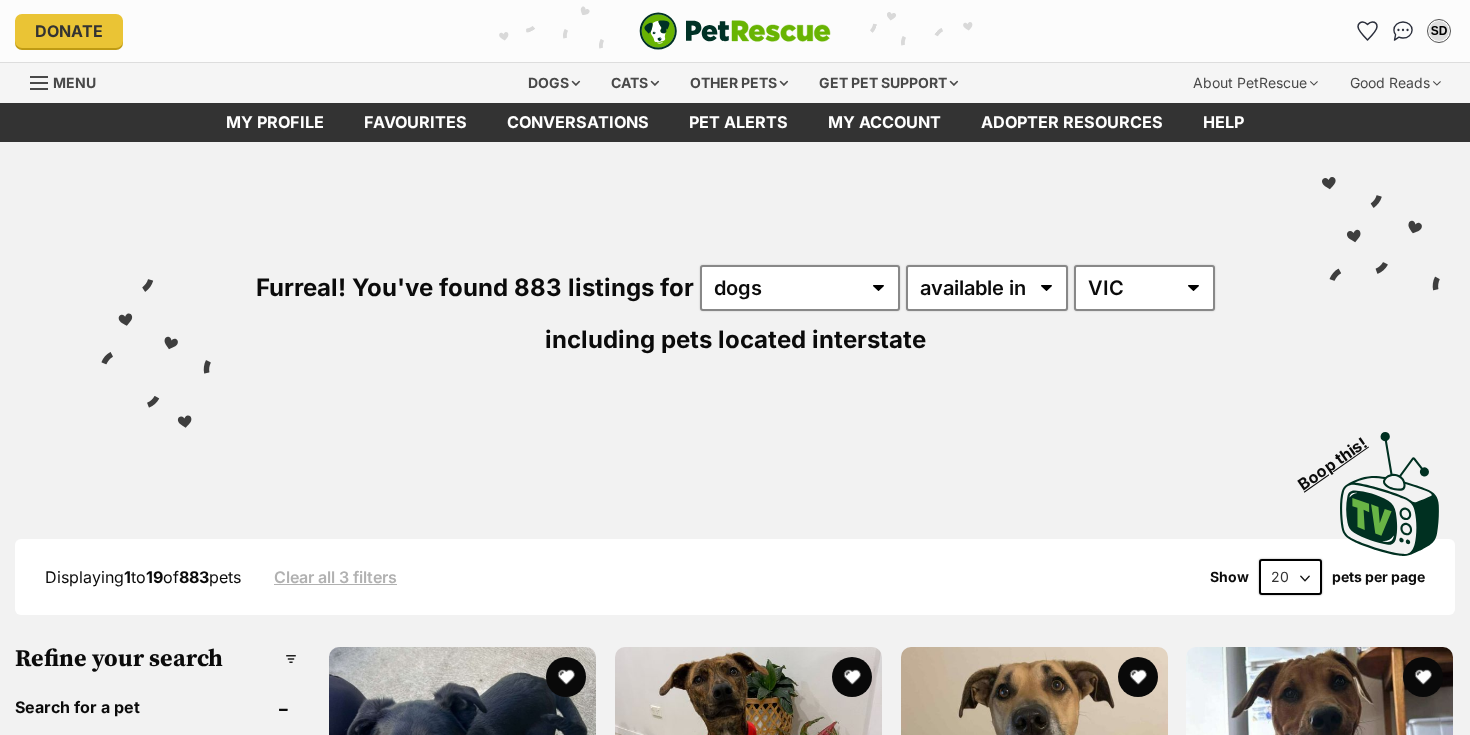 scroll, scrollTop: 0, scrollLeft: 0, axis: both 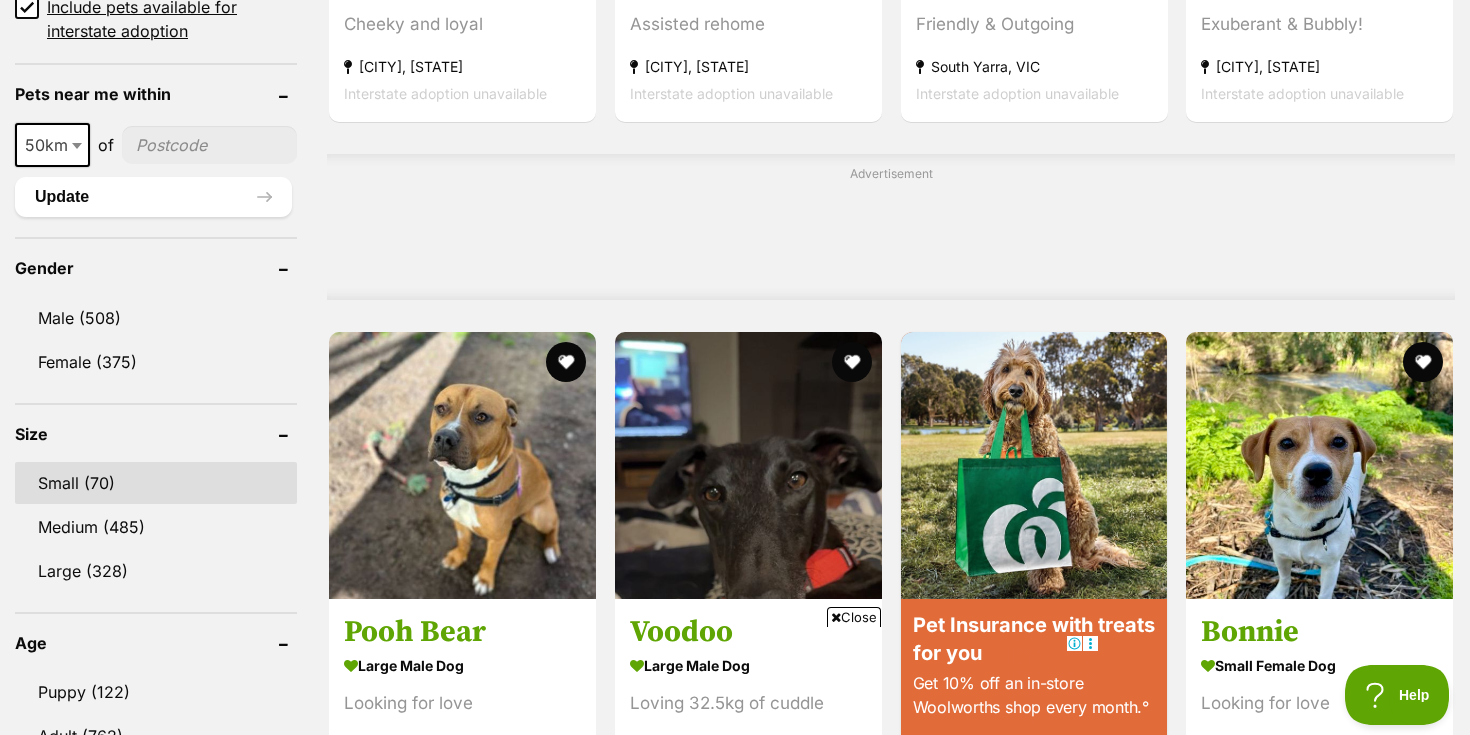 click on "Small (70)" at bounding box center (156, 483) 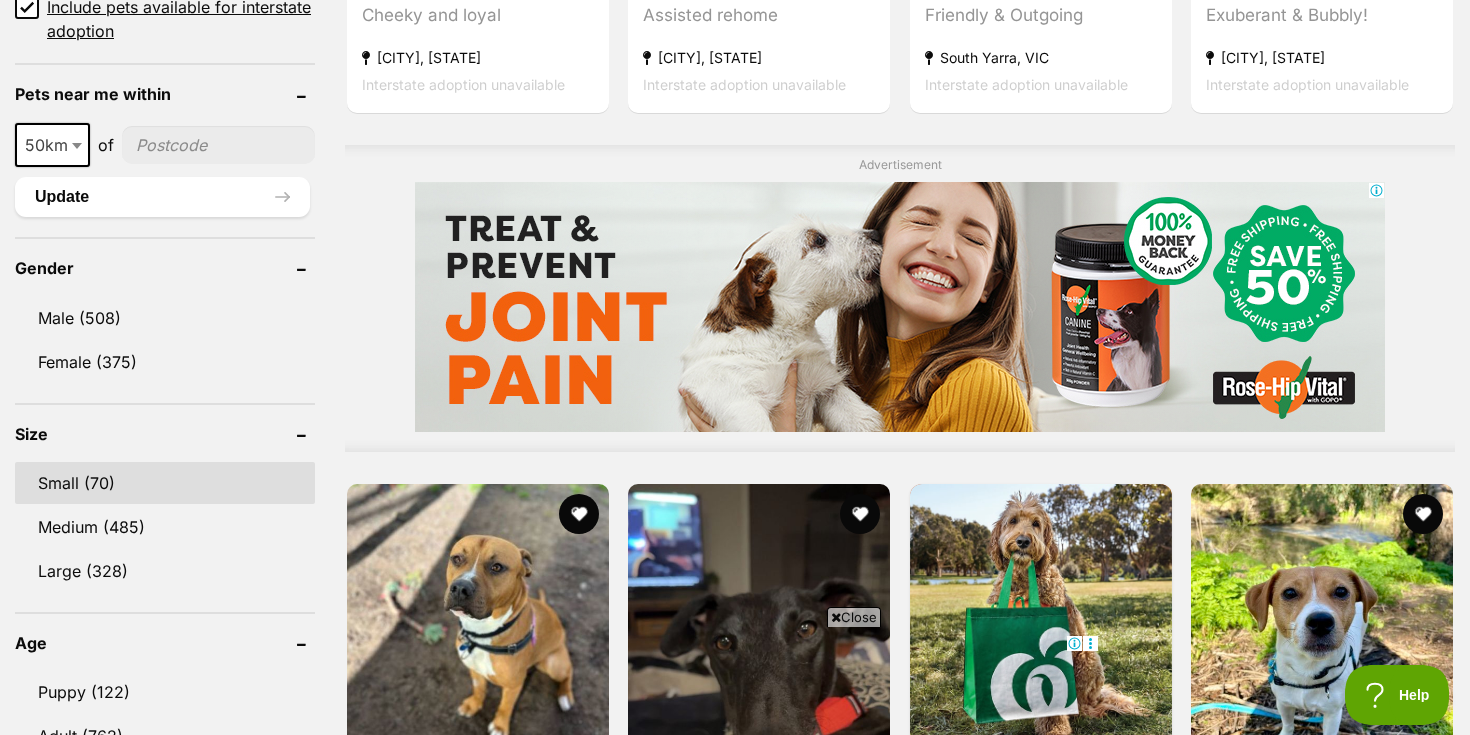 scroll, scrollTop: 0, scrollLeft: 0, axis: both 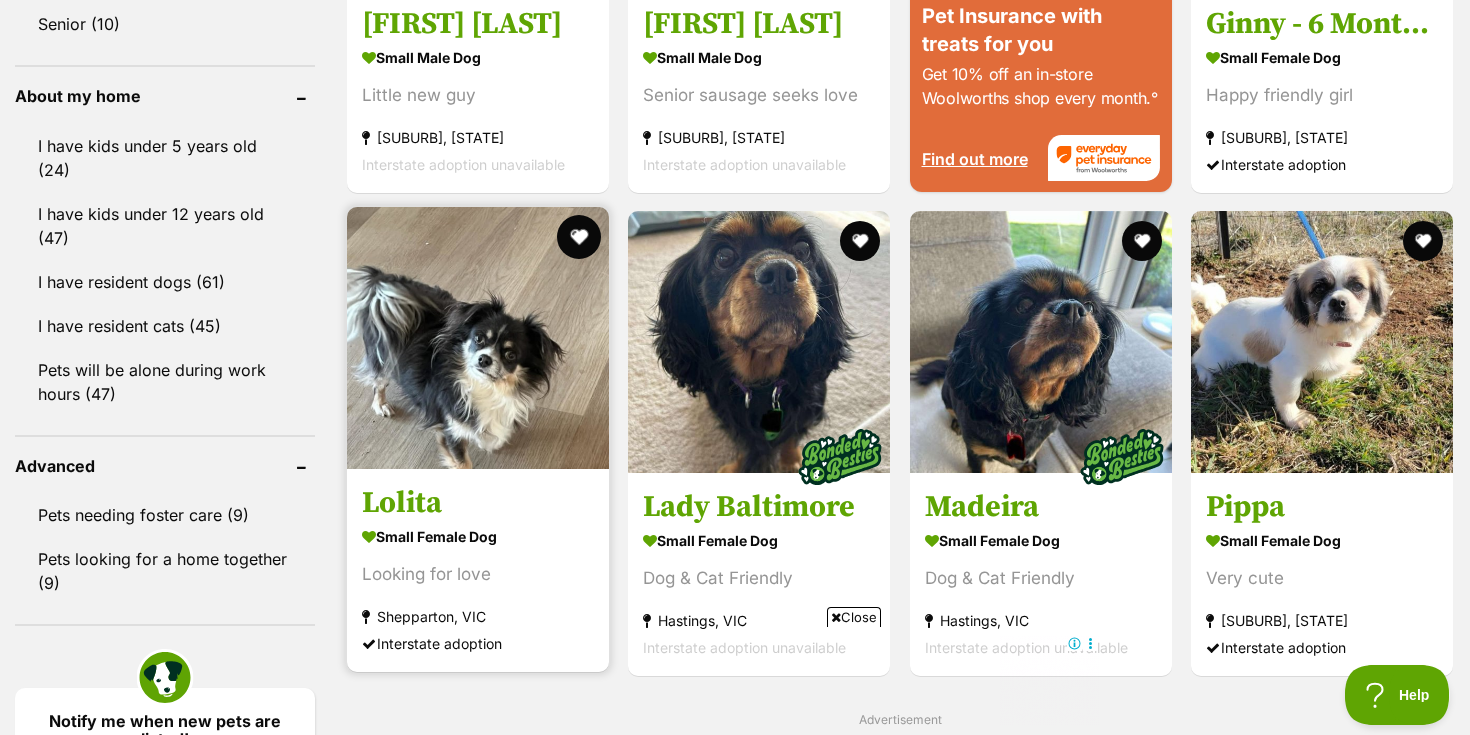 click at bounding box center (579, 237) 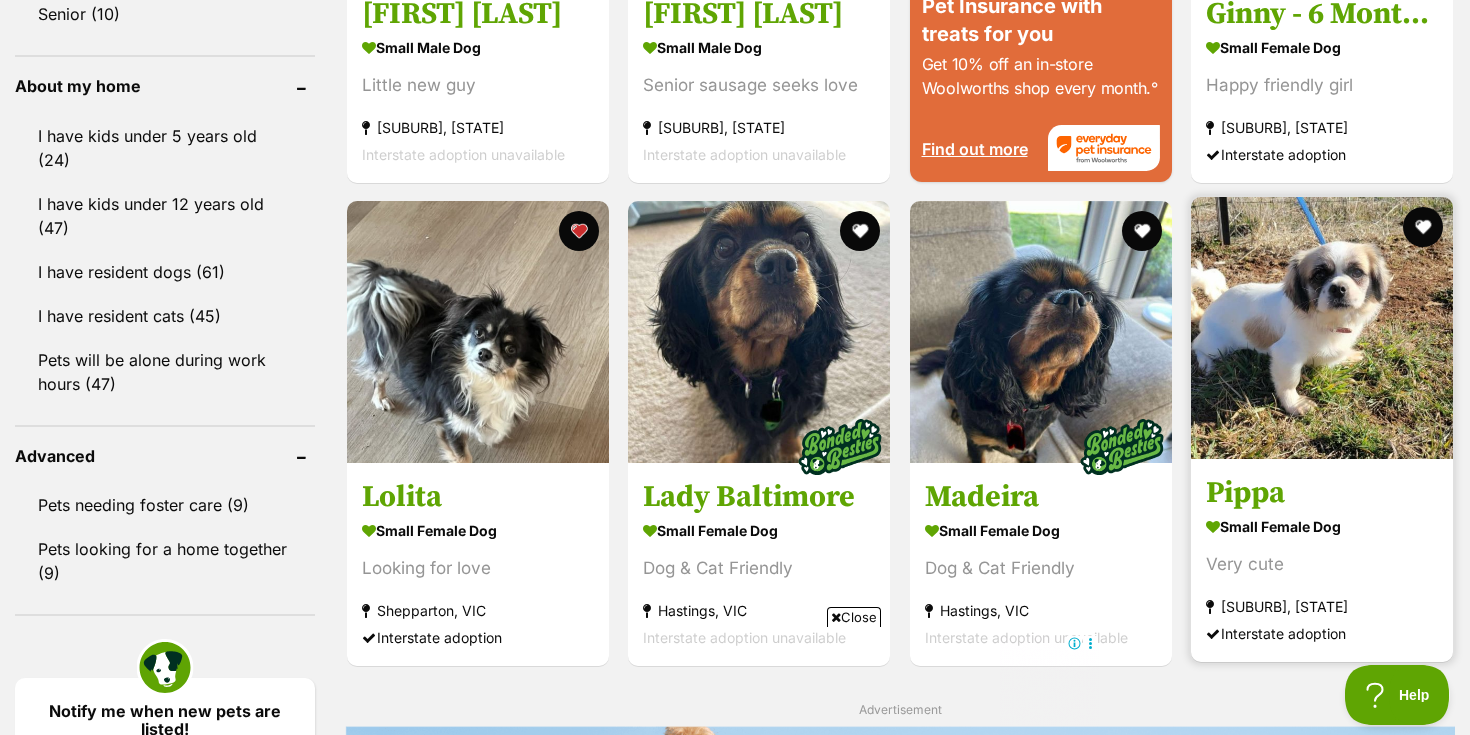 scroll, scrollTop: 2264, scrollLeft: 0, axis: vertical 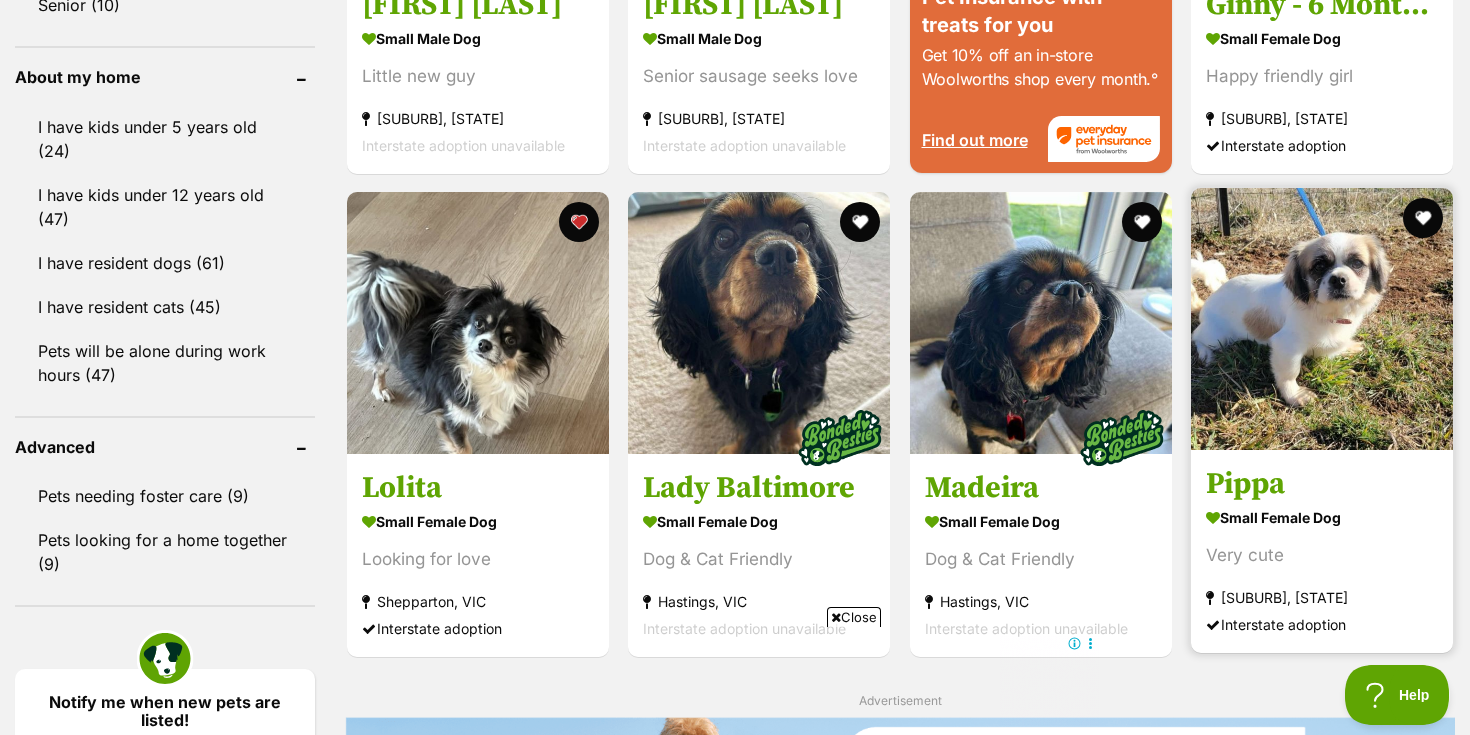 click at bounding box center (1322, 319) 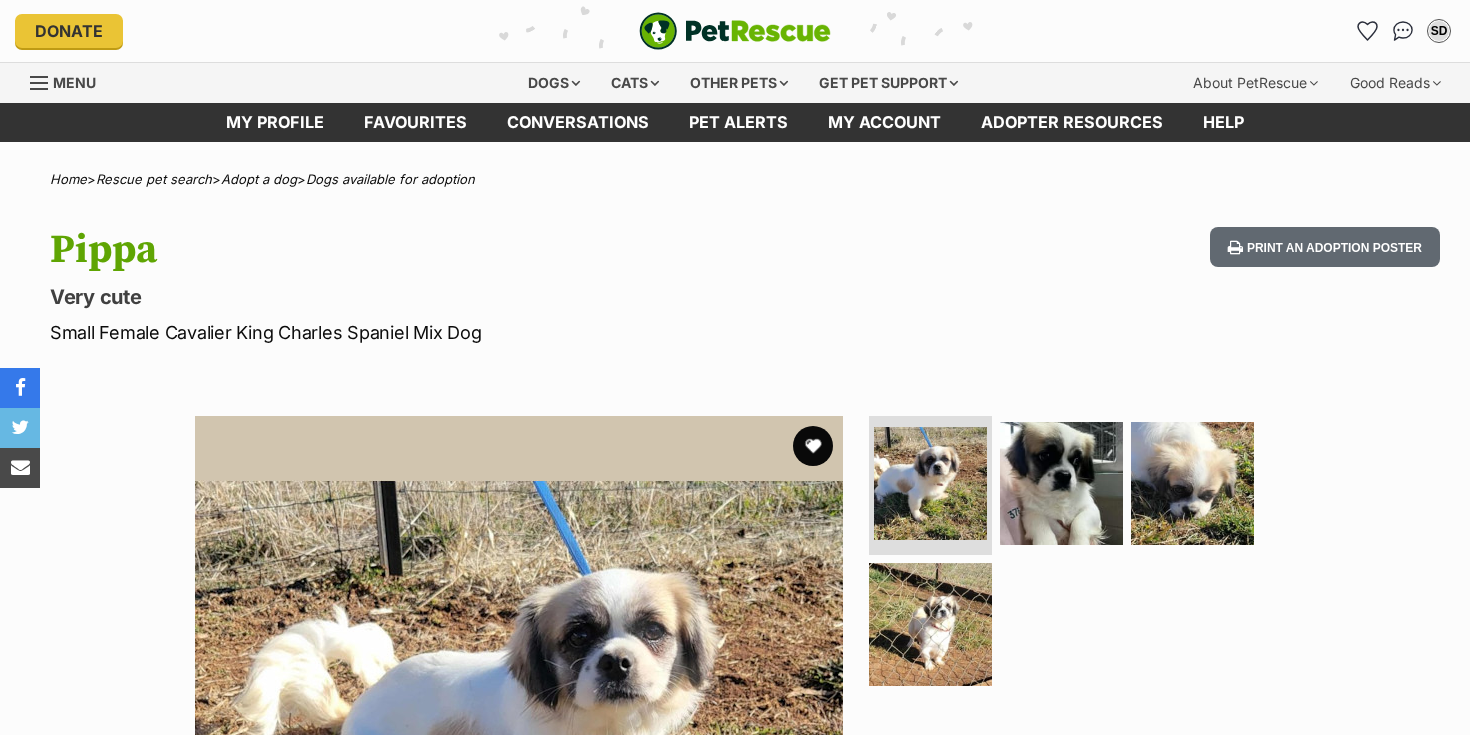 scroll, scrollTop: 0, scrollLeft: 0, axis: both 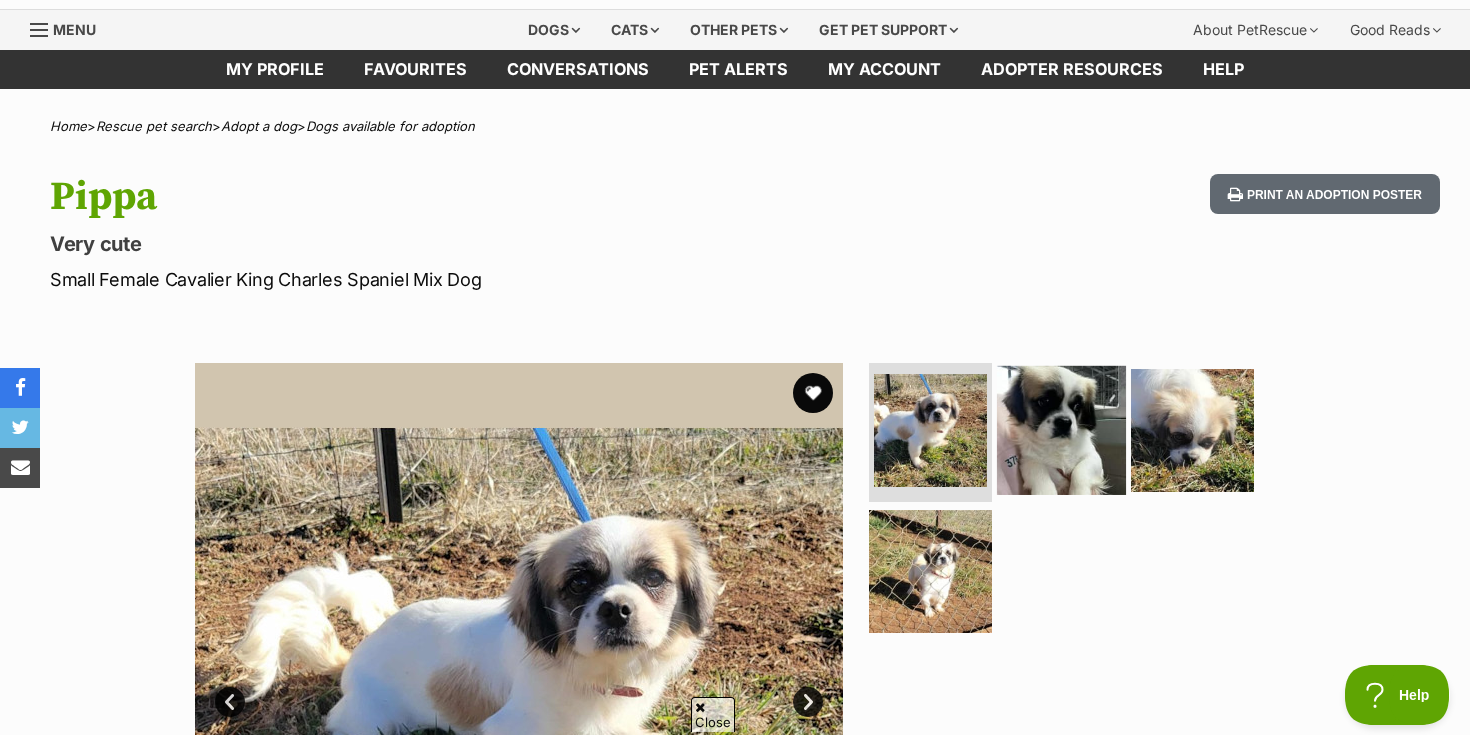 click at bounding box center [1061, 429] 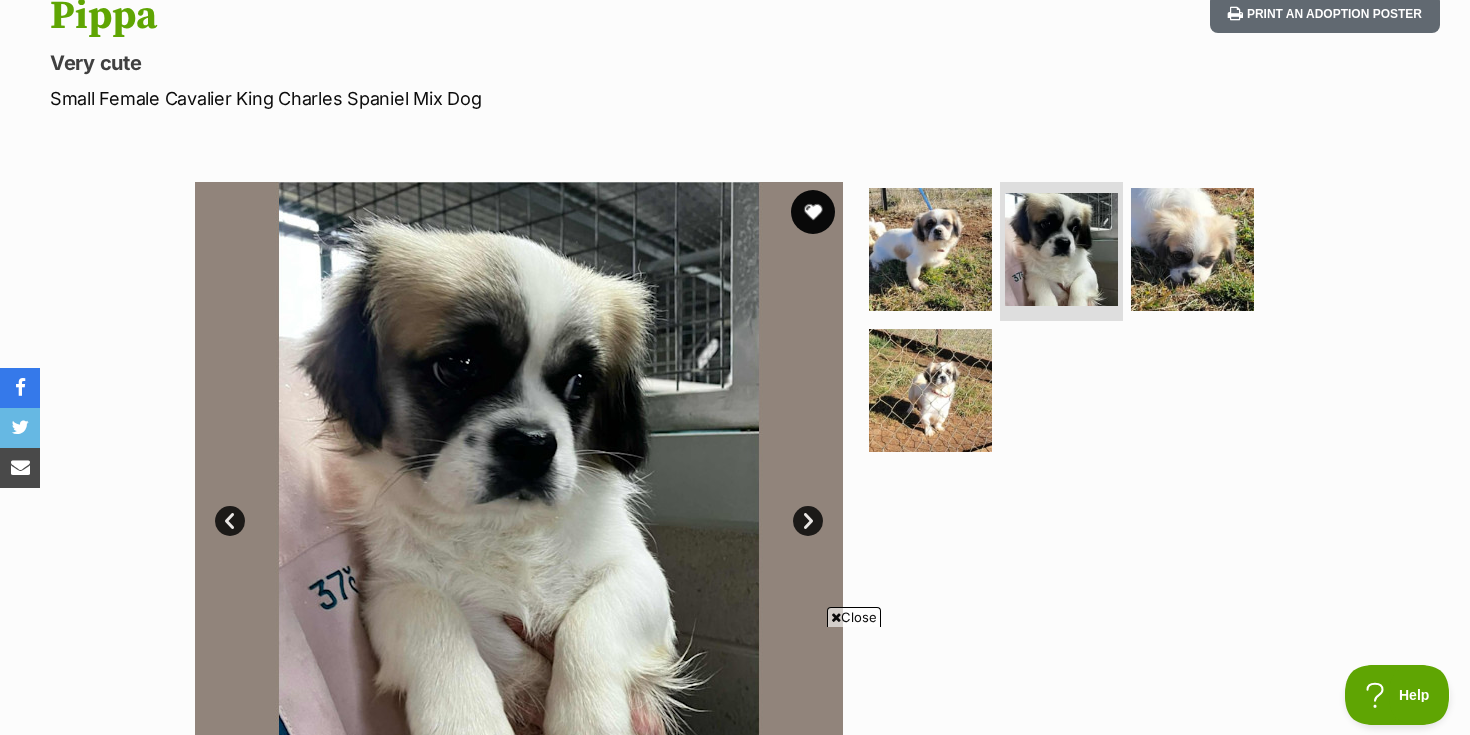 scroll, scrollTop: 0, scrollLeft: 0, axis: both 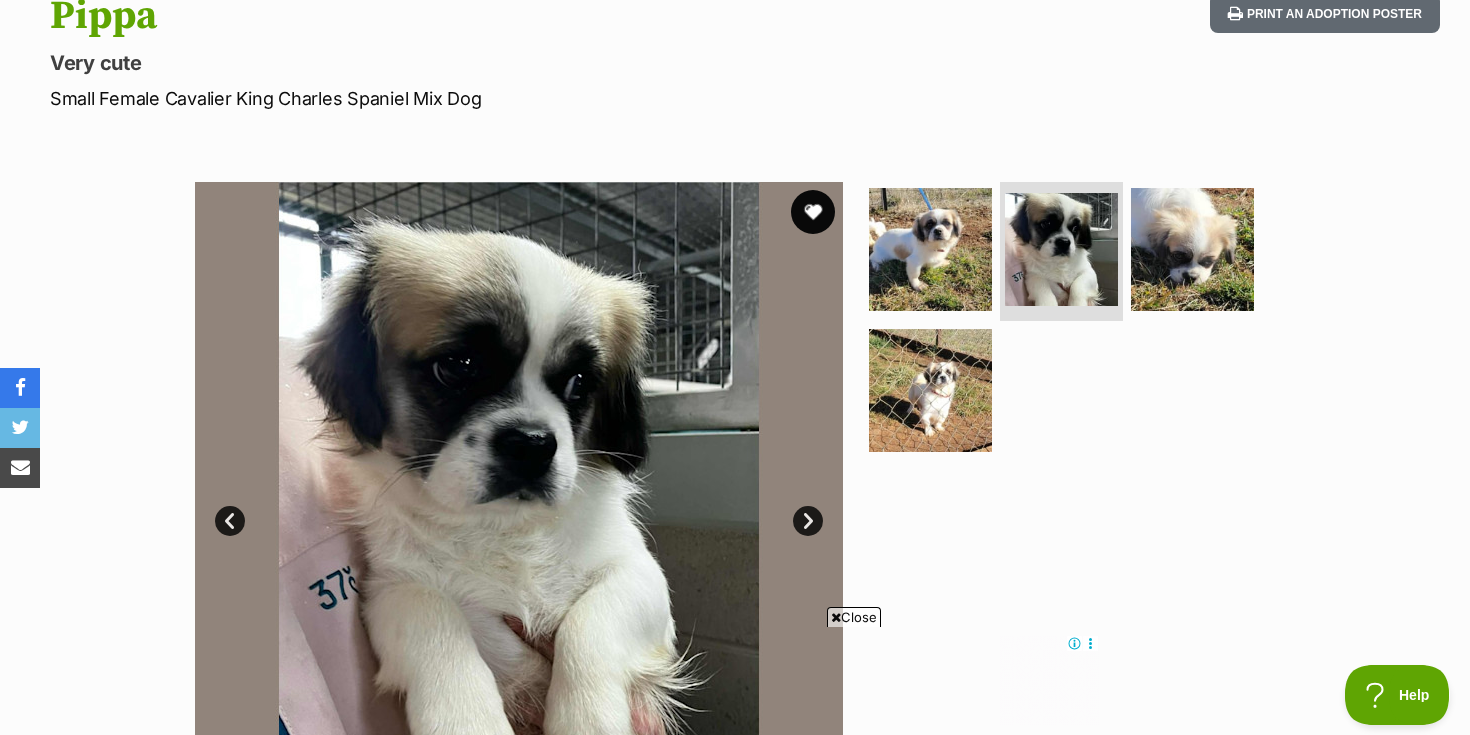 click at bounding box center [813, 212] 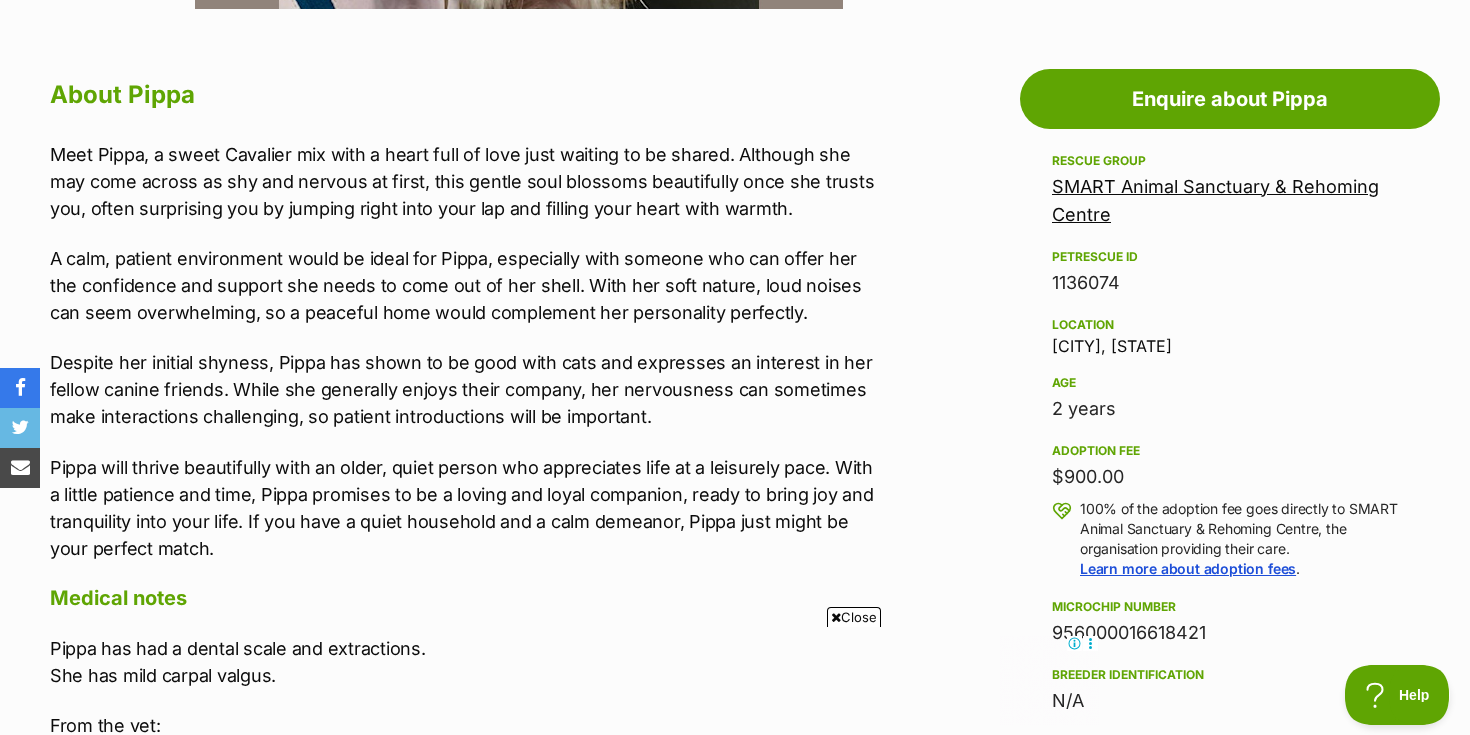 scroll, scrollTop: 1069, scrollLeft: 0, axis: vertical 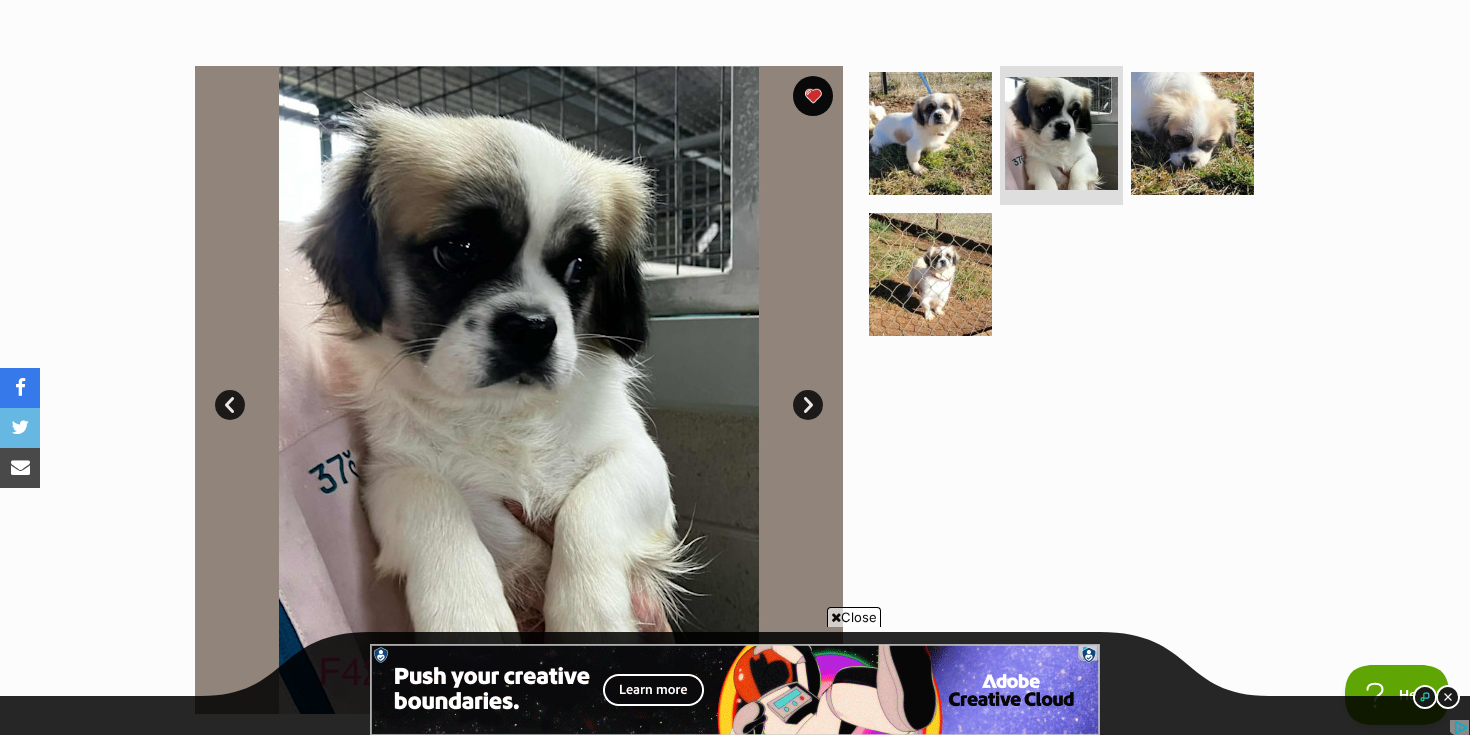 click on "Next" at bounding box center (808, 405) 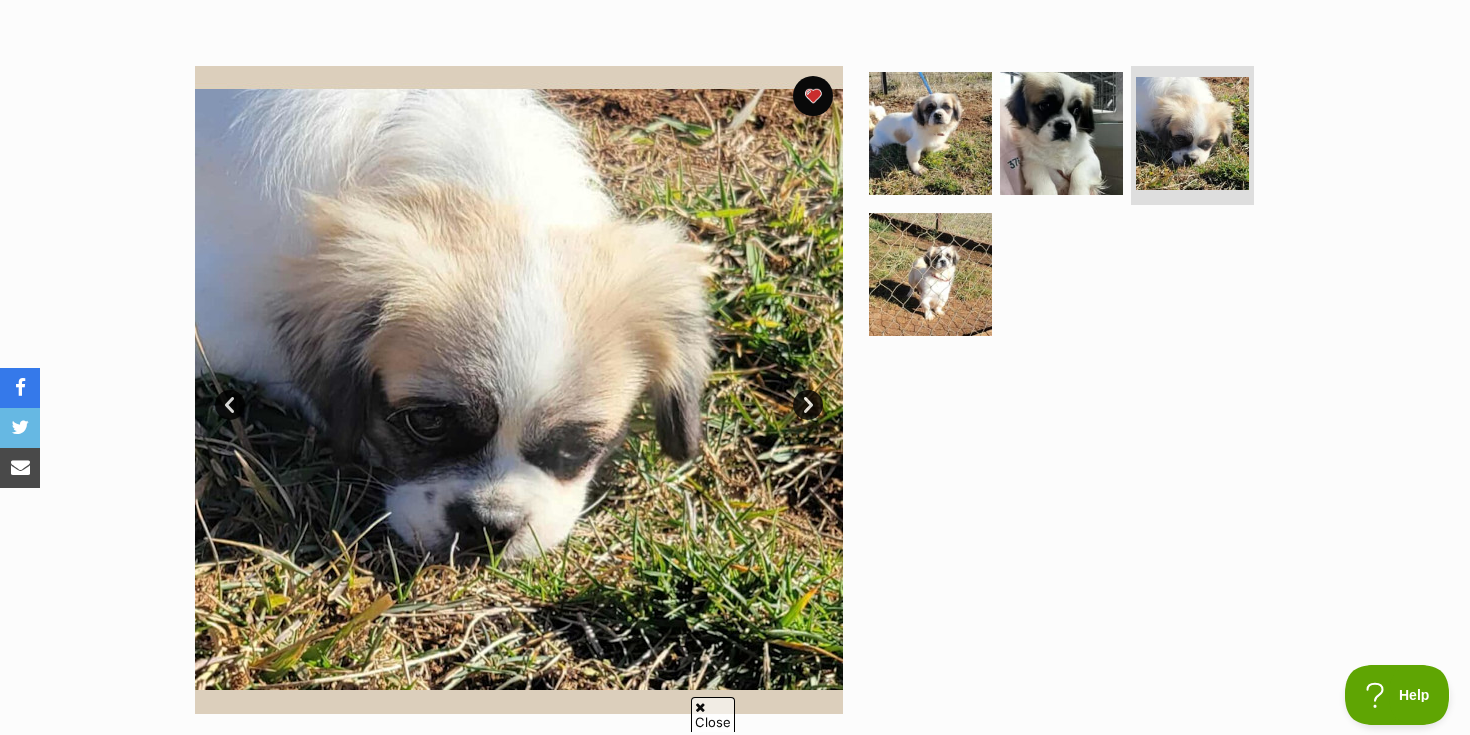 click on "Next" at bounding box center (808, 405) 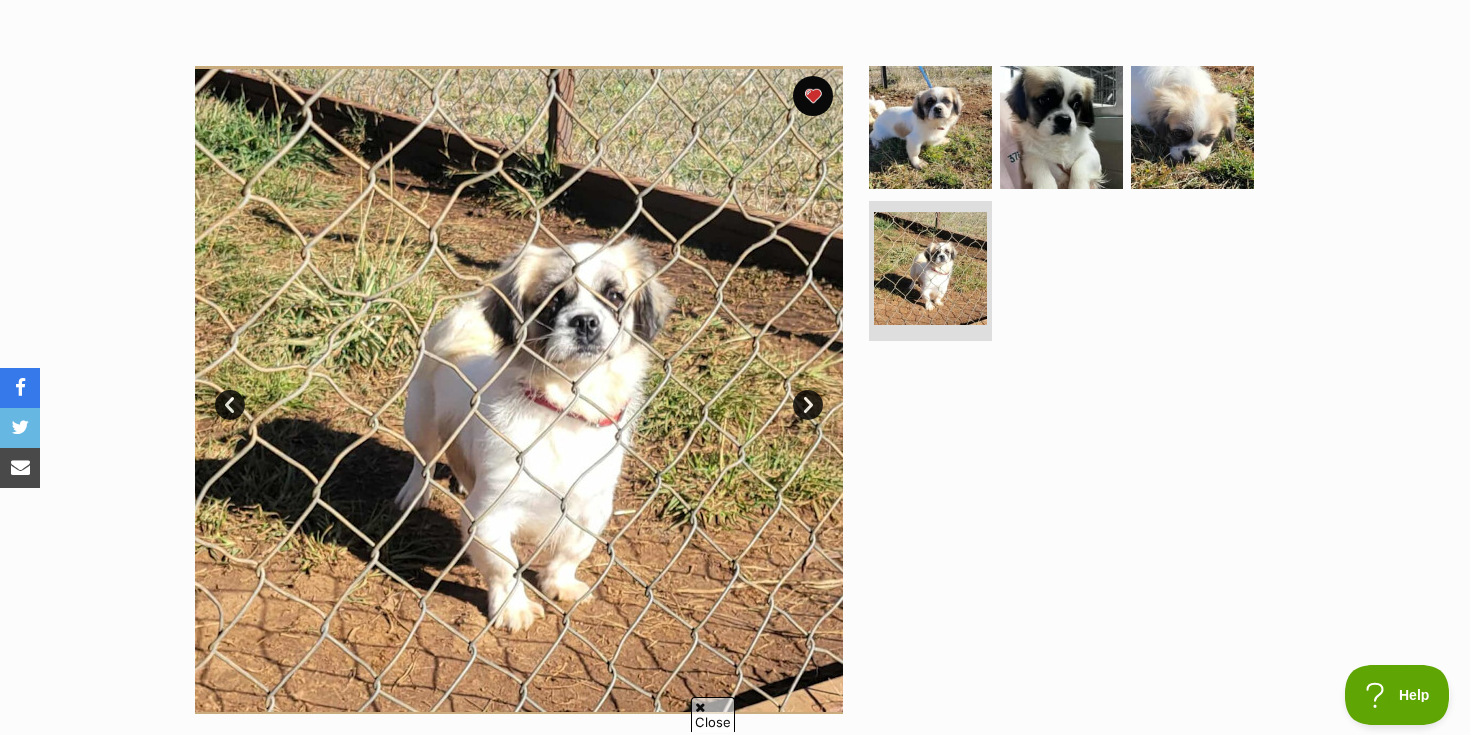 click on "Next" at bounding box center (808, 405) 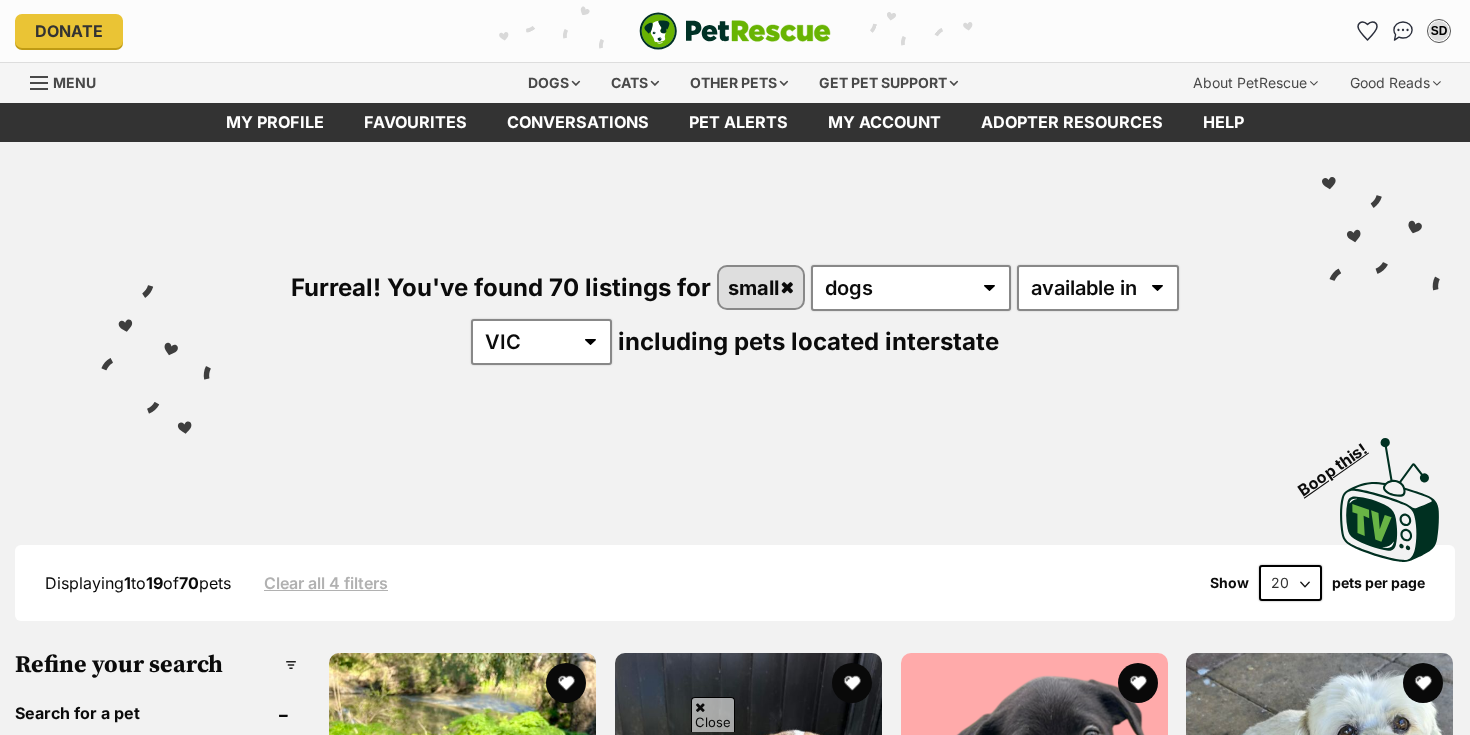 scroll, scrollTop: 2253, scrollLeft: 0, axis: vertical 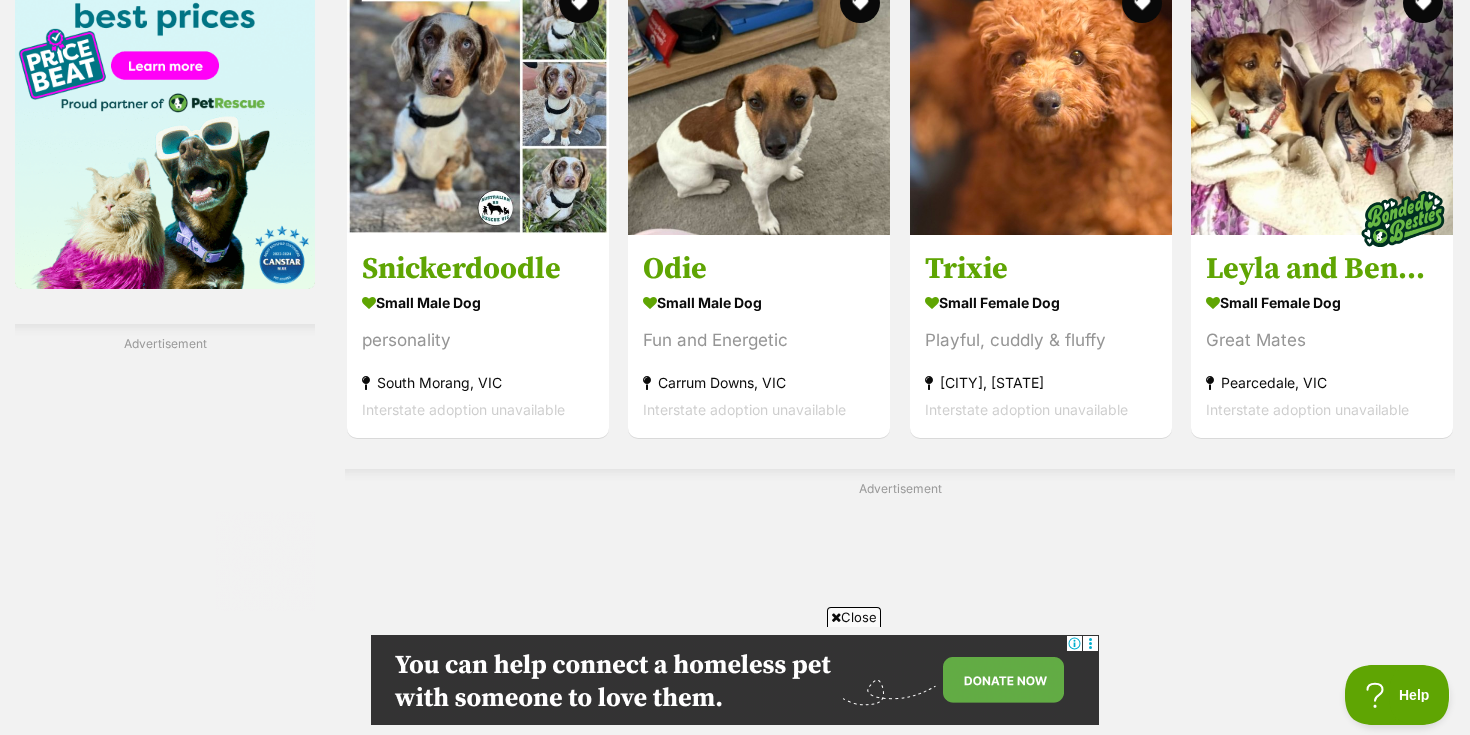 click on "Next" at bounding box center (900, 833) 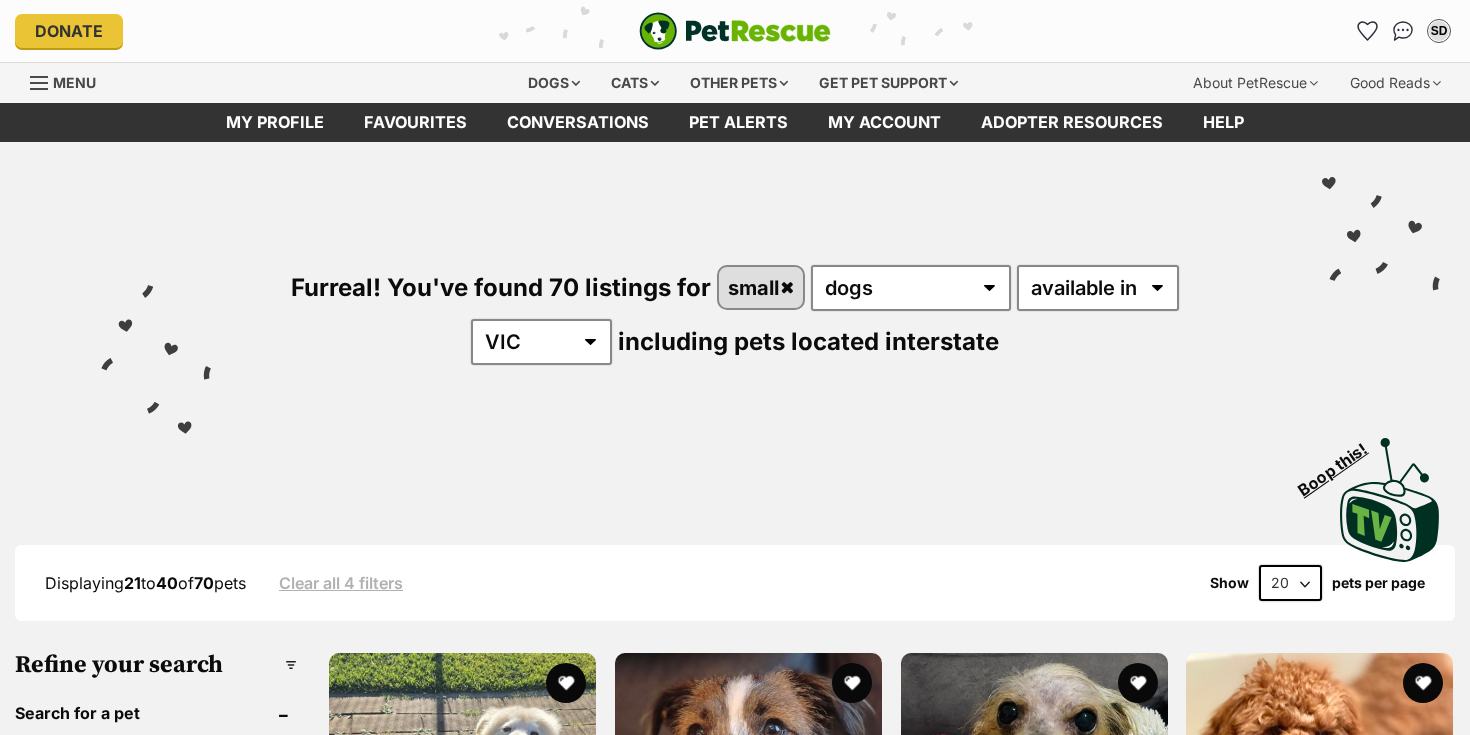 scroll, scrollTop: 0, scrollLeft: 0, axis: both 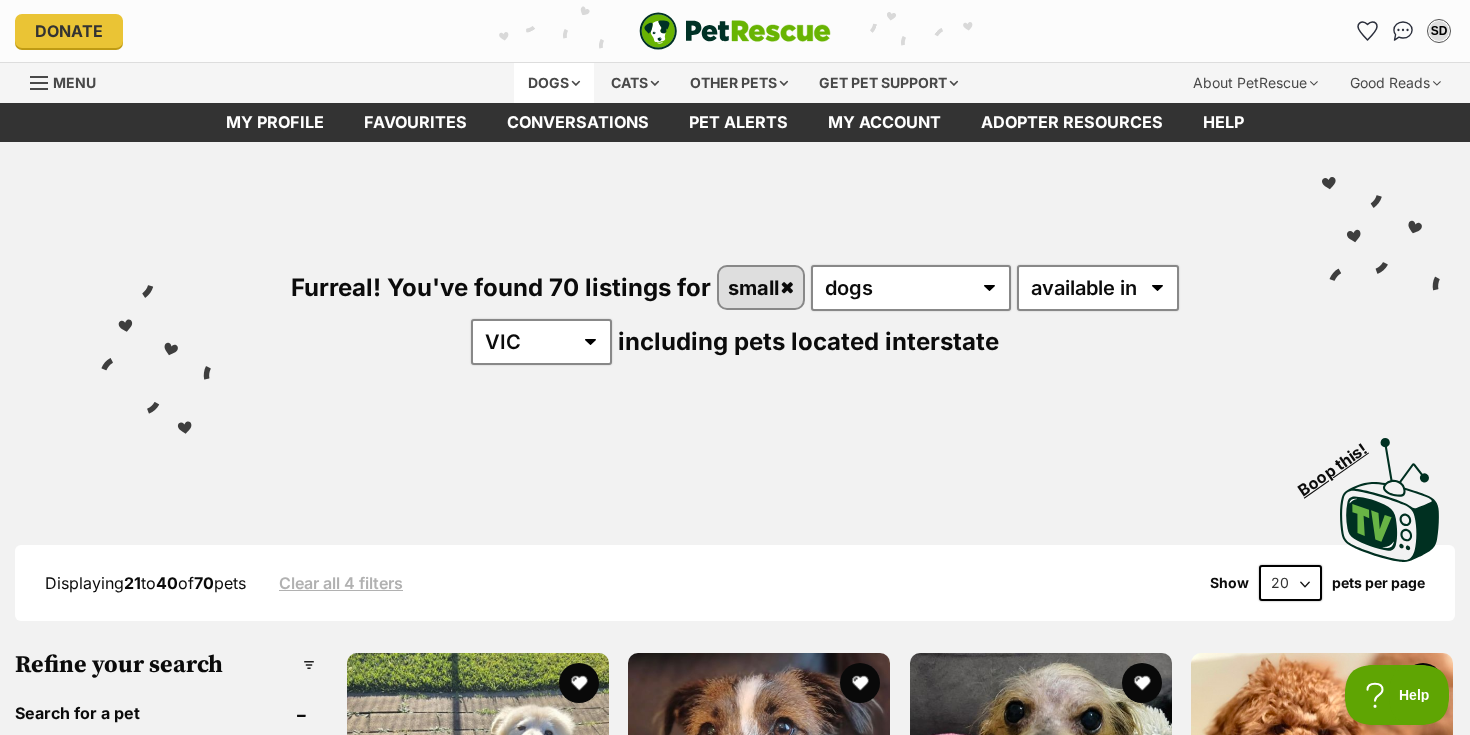 click on "Dogs" at bounding box center [554, 83] 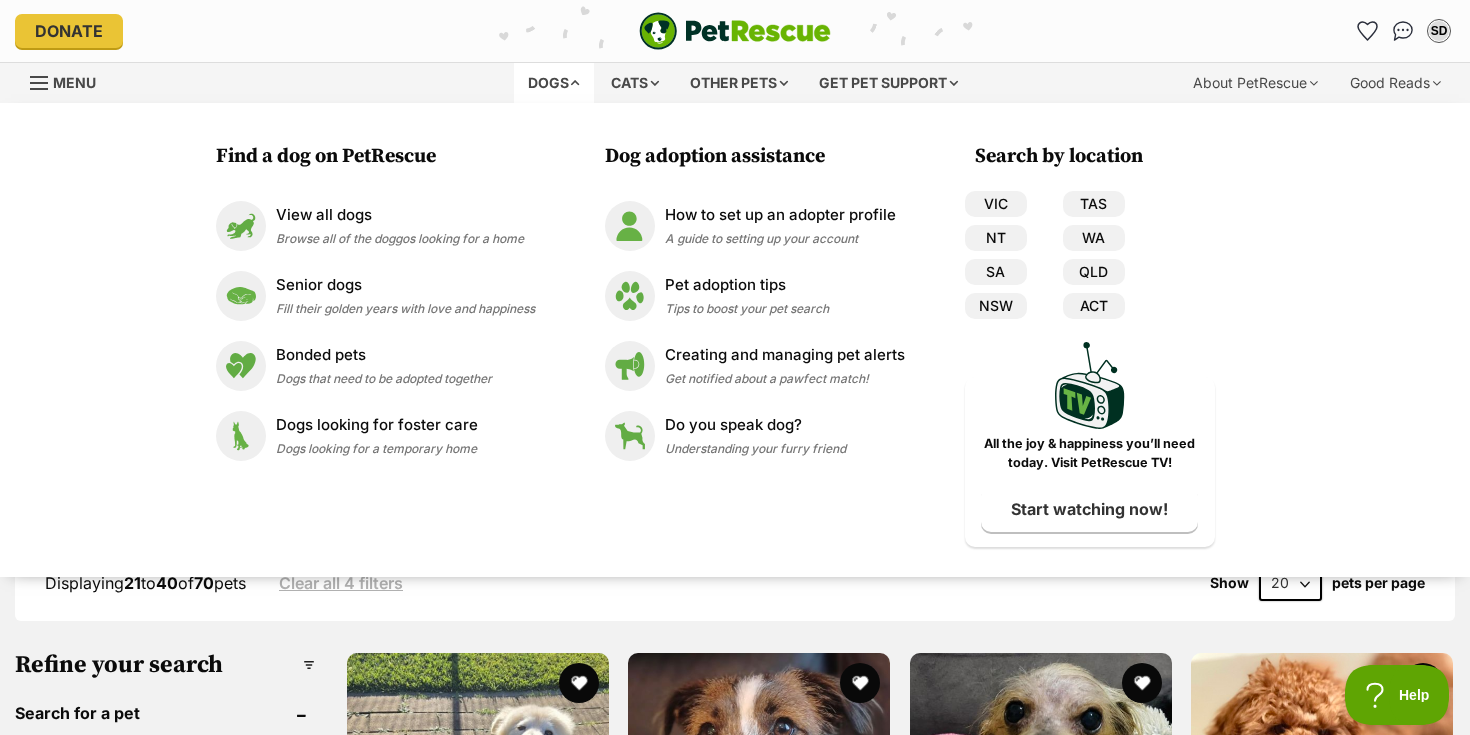 scroll, scrollTop: 0, scrollLeft: 0, axis: both 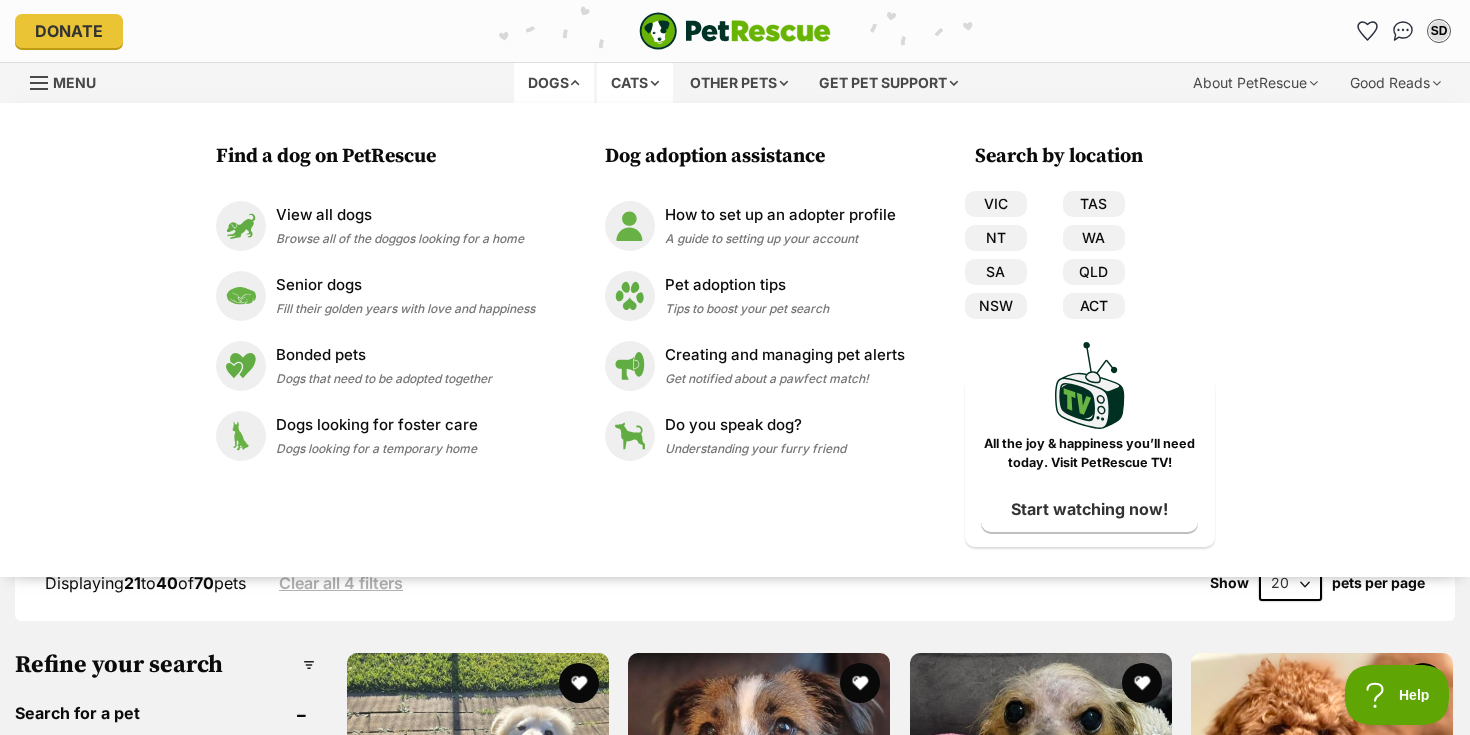 click on "Cats" at bounding box center [635, 83] 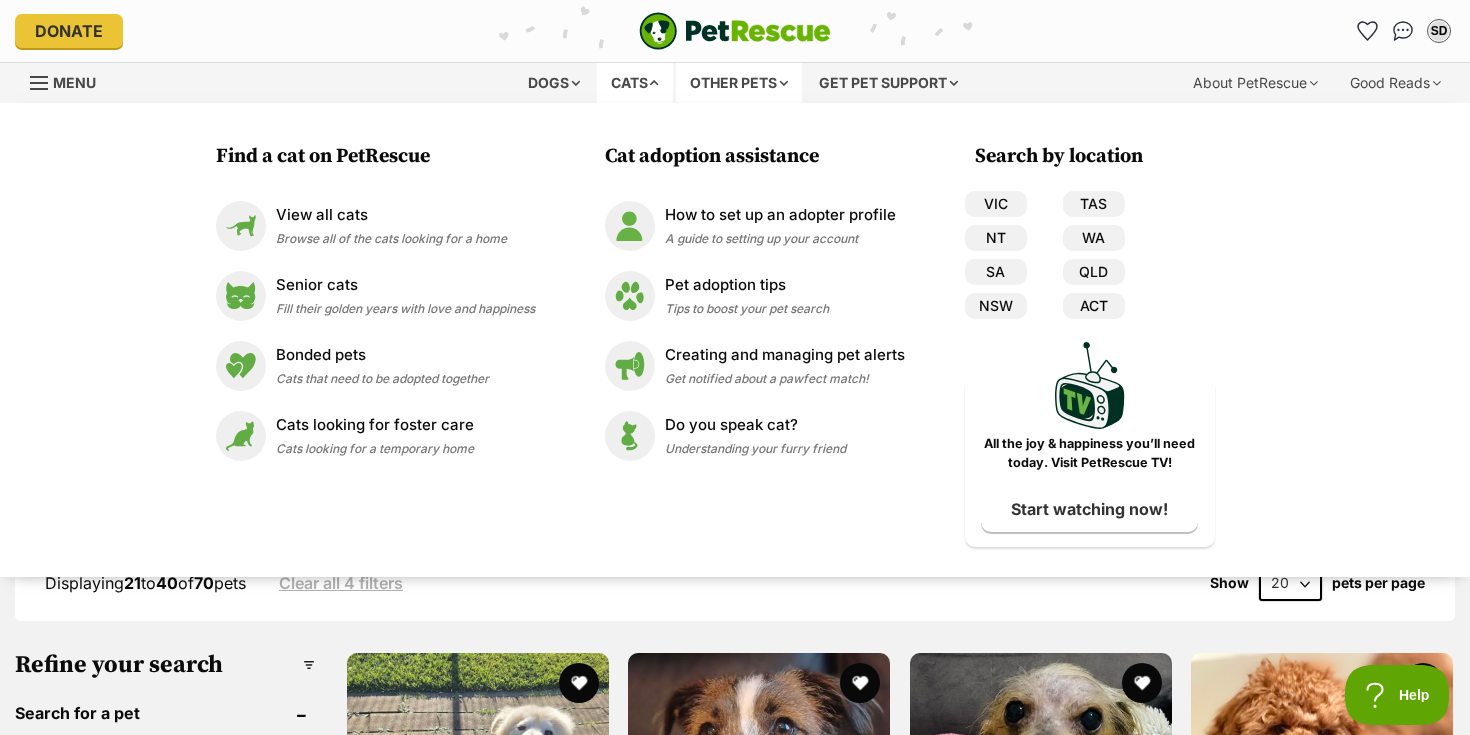 click on "Other pets" at bounding box center [739, 83] 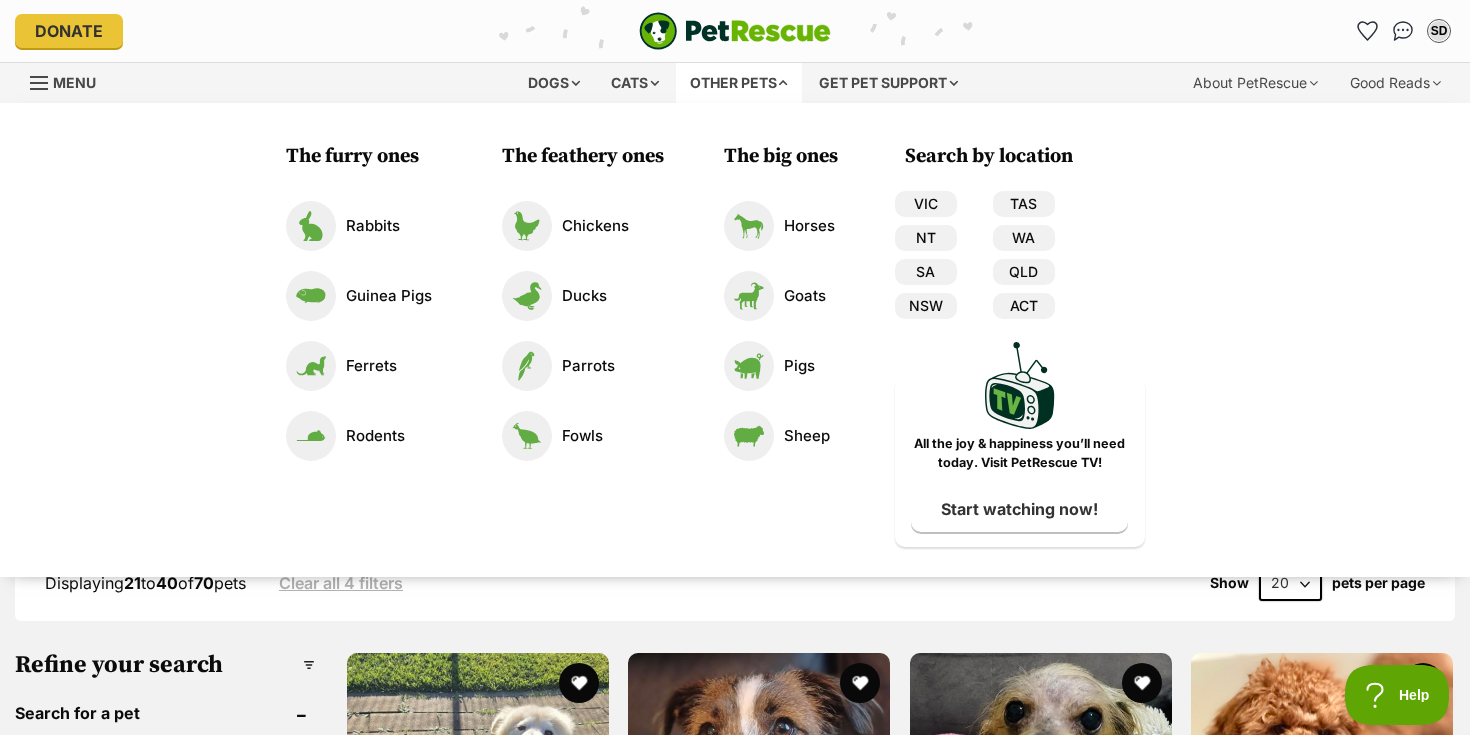 scroll, scrollTop: 0, scrollLeft: 0, axis: both 